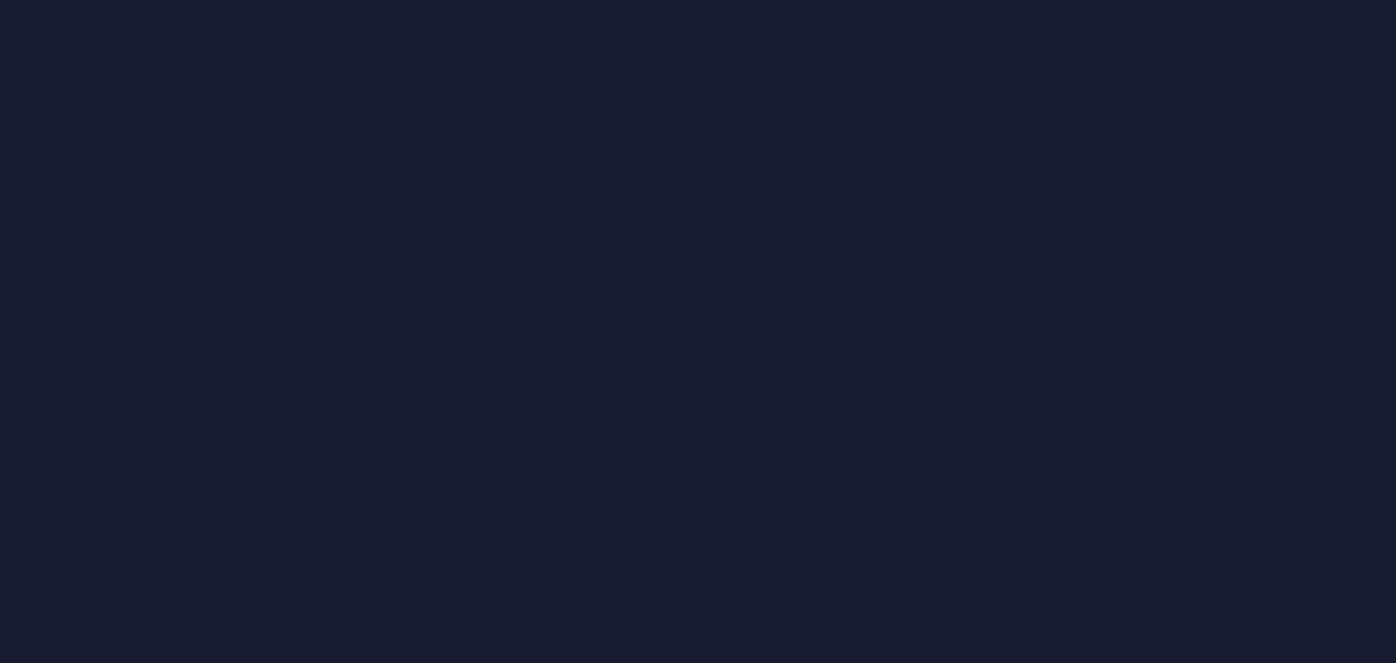 scroll, scrollTop: 0, scrollLeft: 0, axis: both 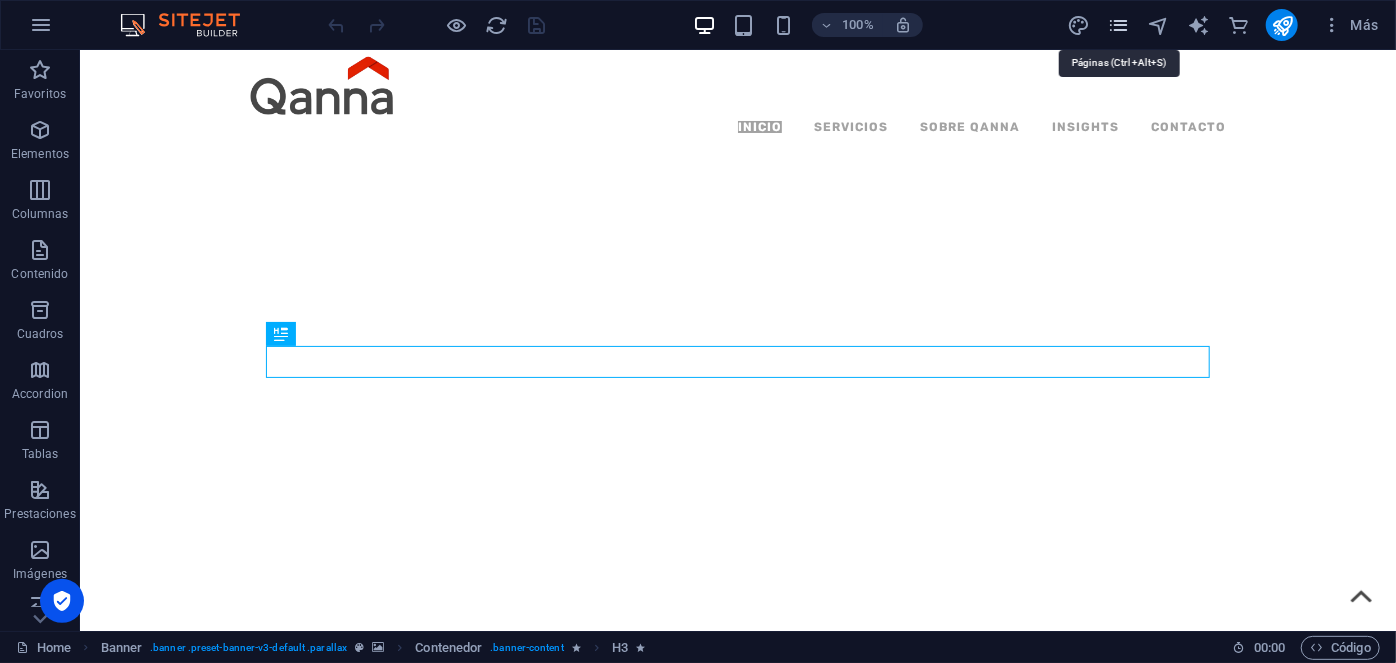 click at bounding box center [1118, 25] 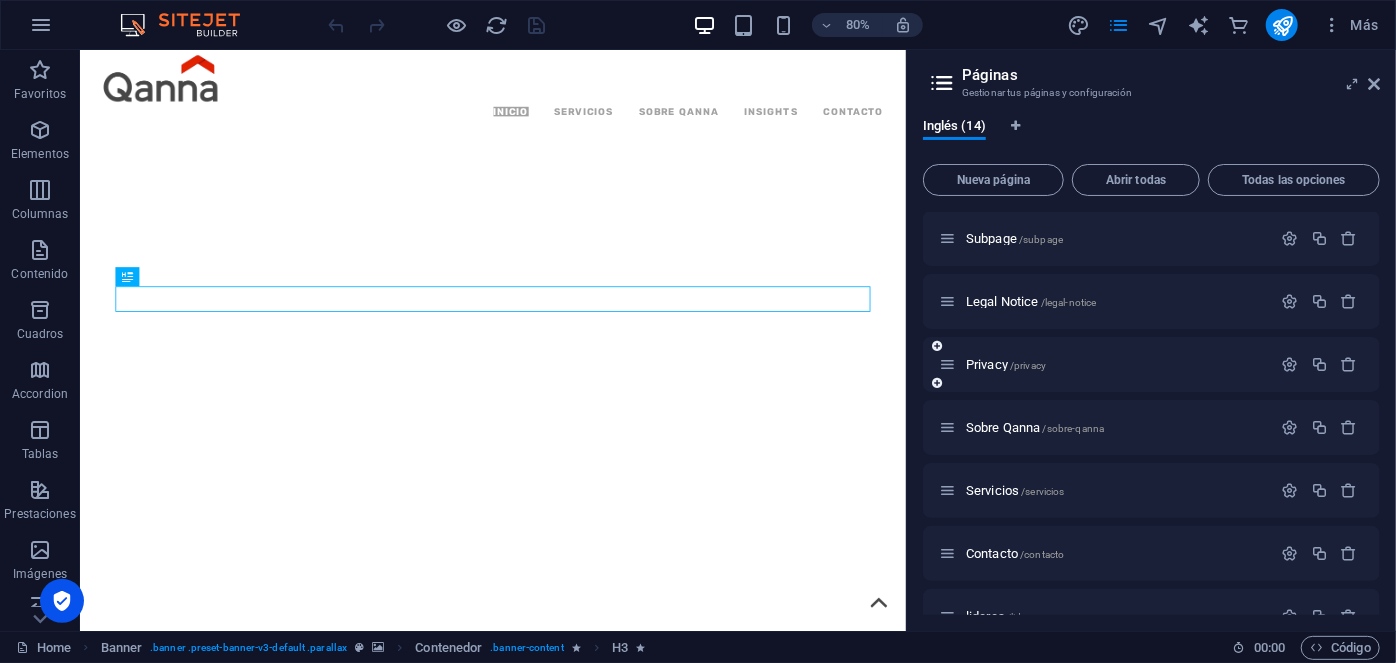 scroll, scrollTop: 84, scrollLeft: 0, axis: vertical 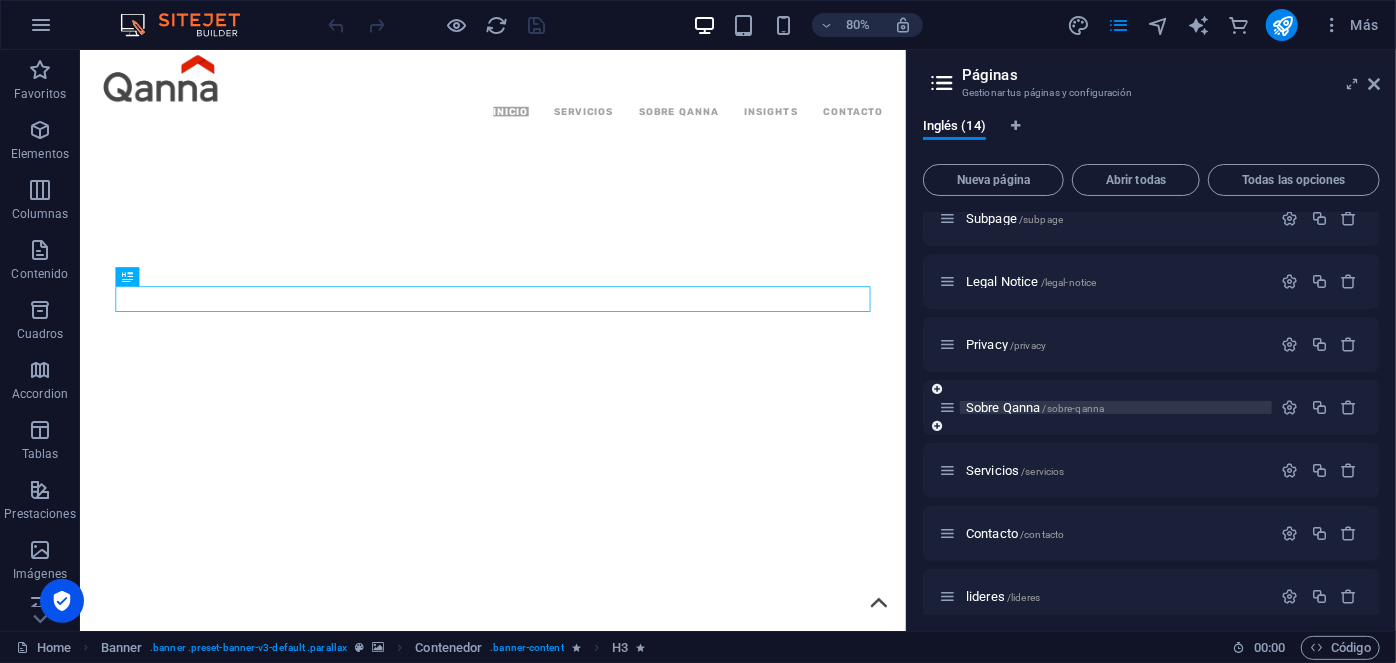 click on "Sobre Qanna /sobre-qanna" at bounding box center [1035, 407] 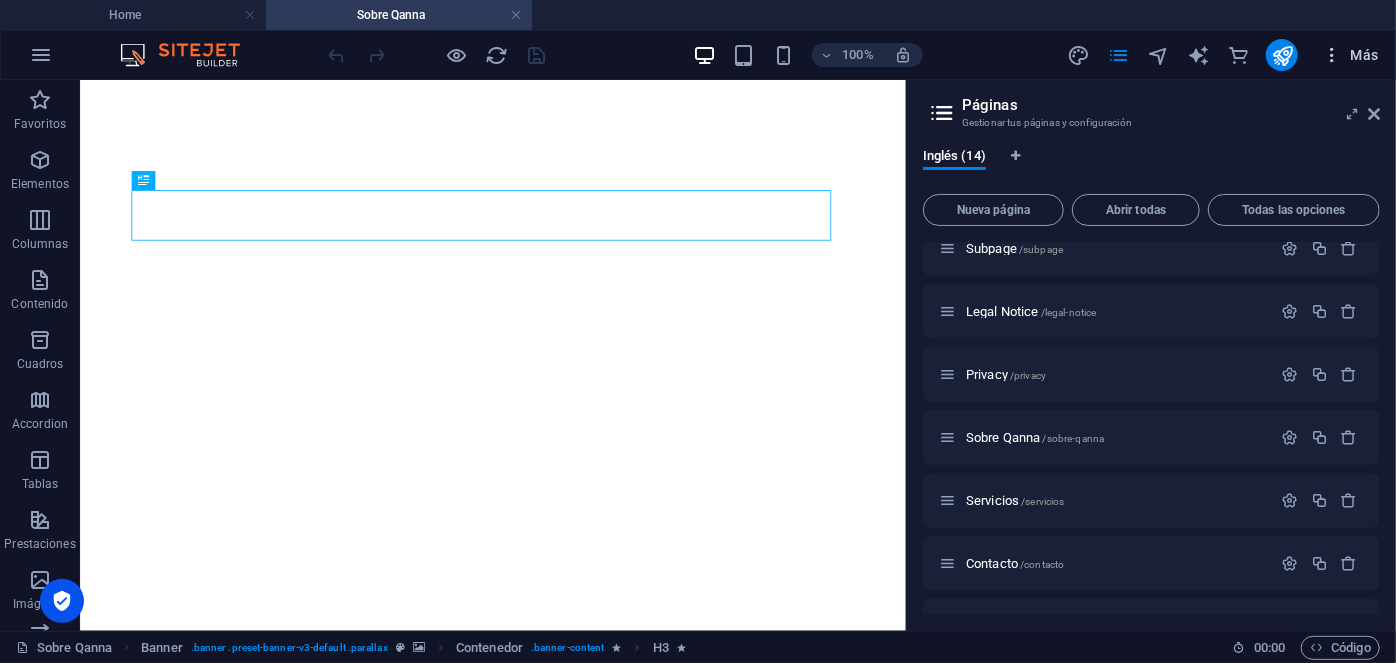 click on "Más" at bounding box center (1350, 55) 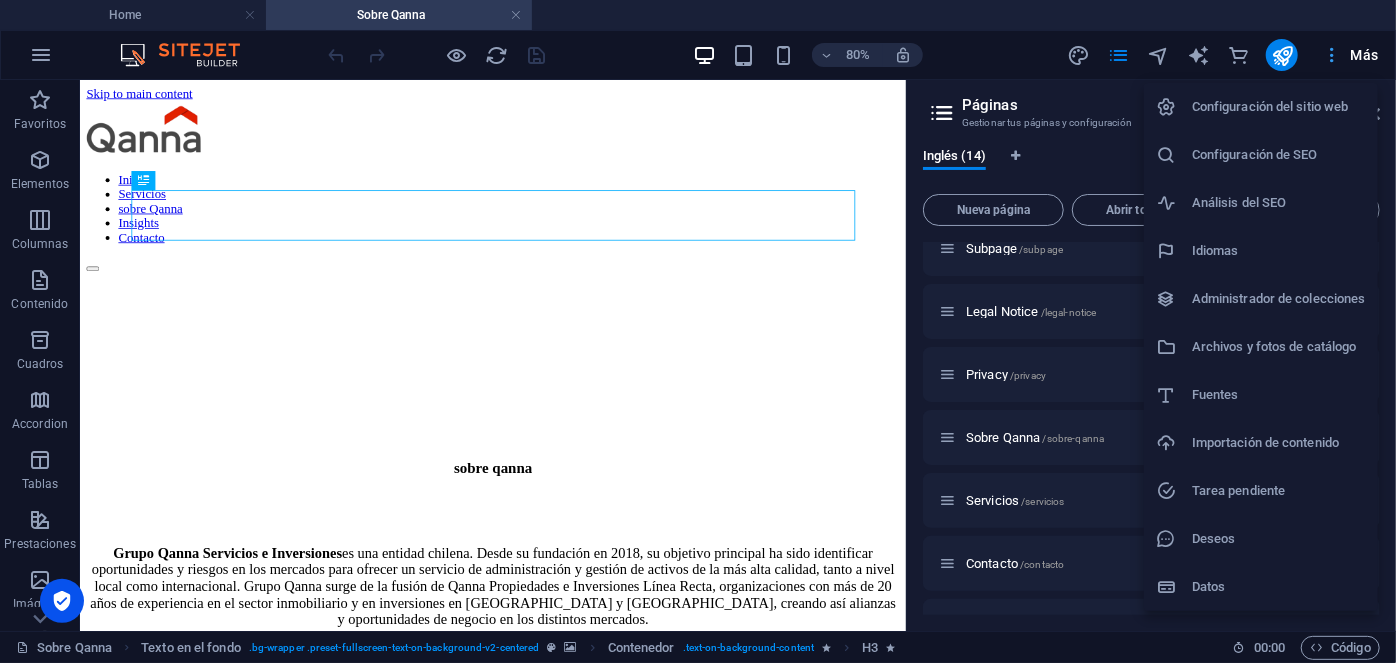 scroll, scrollTop: 0, scrollLeft: 0, axis: both 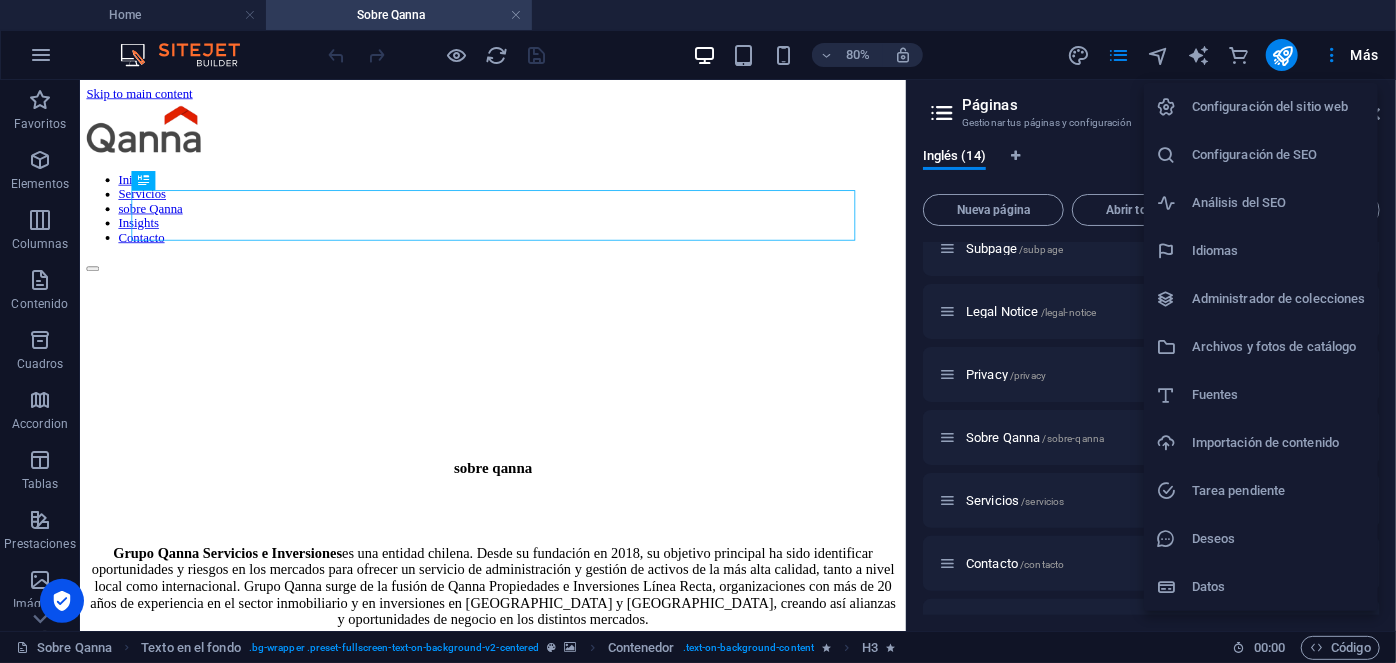 click at bounding box center (698, 331) 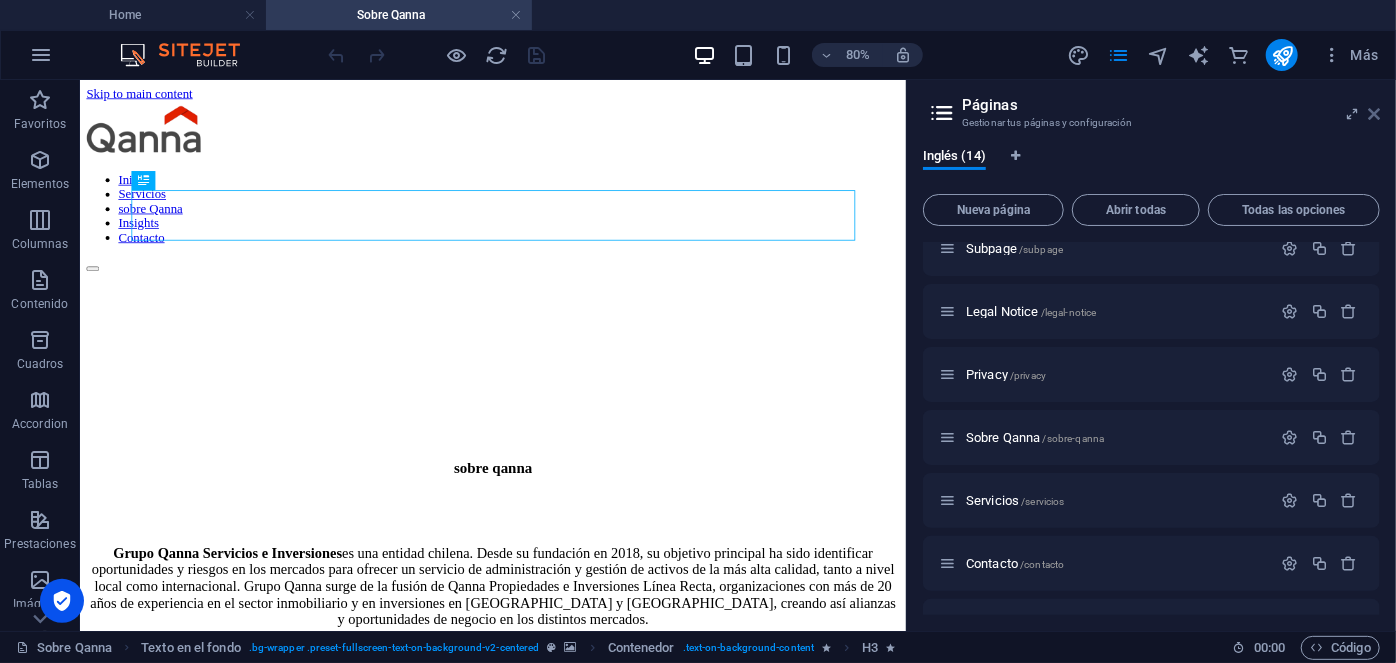 click at bounding box center (1374, 114) 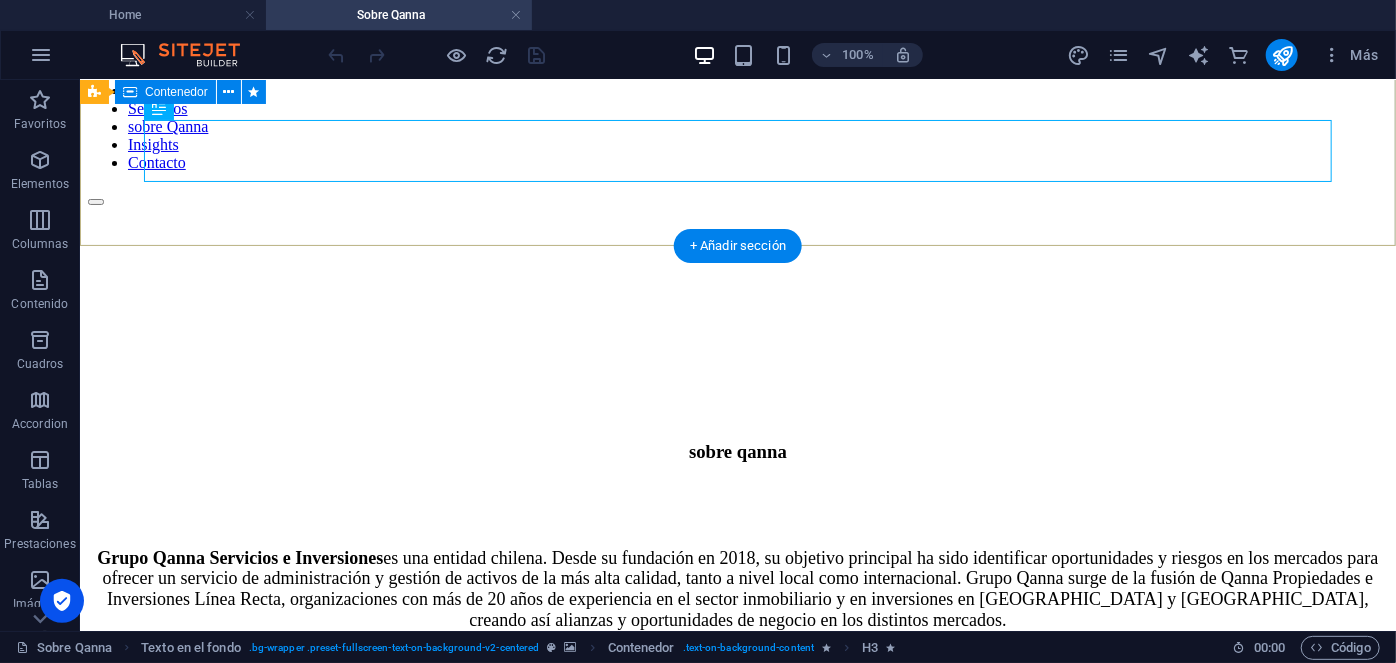 scroll, scrollTop: 120, scrollLeft: 0, axis: vertical 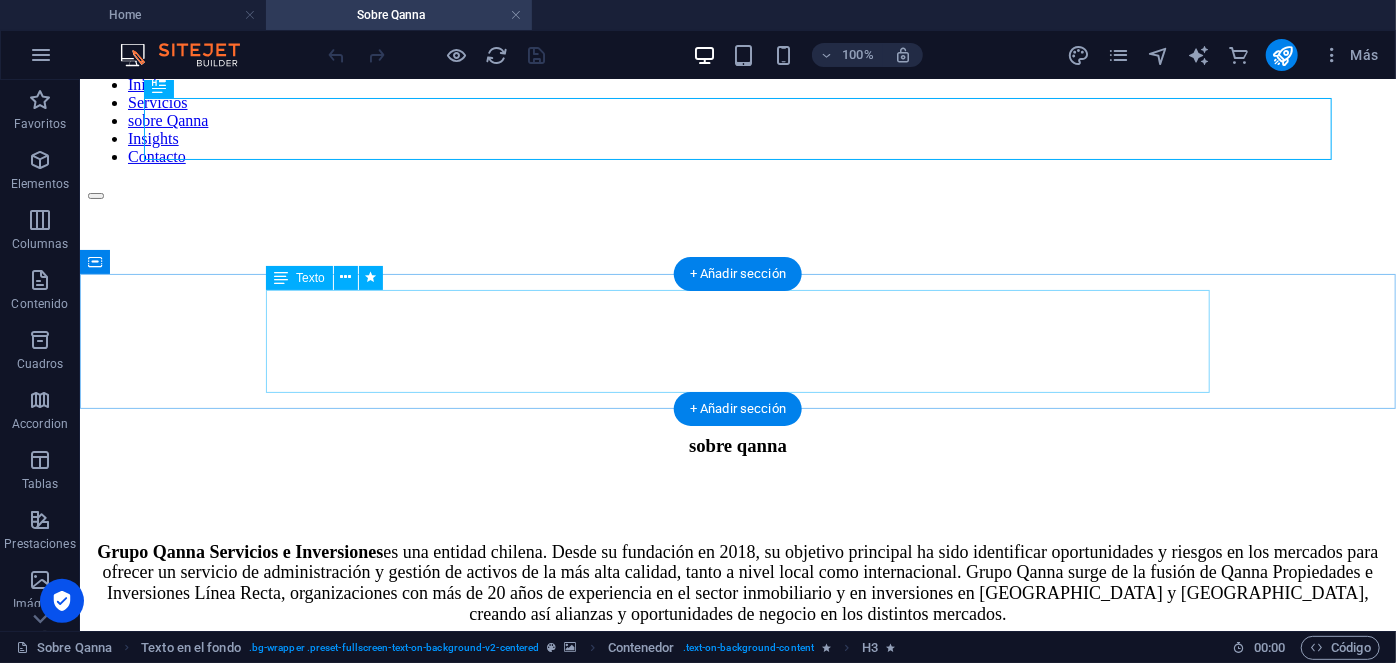 click on "Grupo Qanna Servicios e Inversiones  es una entidad chilena. Desde su fundación en 2018, su objetivo principal ha sido identificar oportunidades y riesgos en los mercados para ofrecer un servicio de administración y gestión de activos de la más alta calidad, tanto a nivel local como internacional. Grupo Qanna surge de la fusión de Qanna Propiedades e Inversiones Línea Recta, organizaciones con más de 20 años de experiencia en el sector inmobiliario y en inversiones en [GEOGRAPHIC_DATA] y [GEOGRAPHIC_DATA], creando así alianzas y oportunidades de negocio en los distintos mercados." at bounding box center [737, 582] 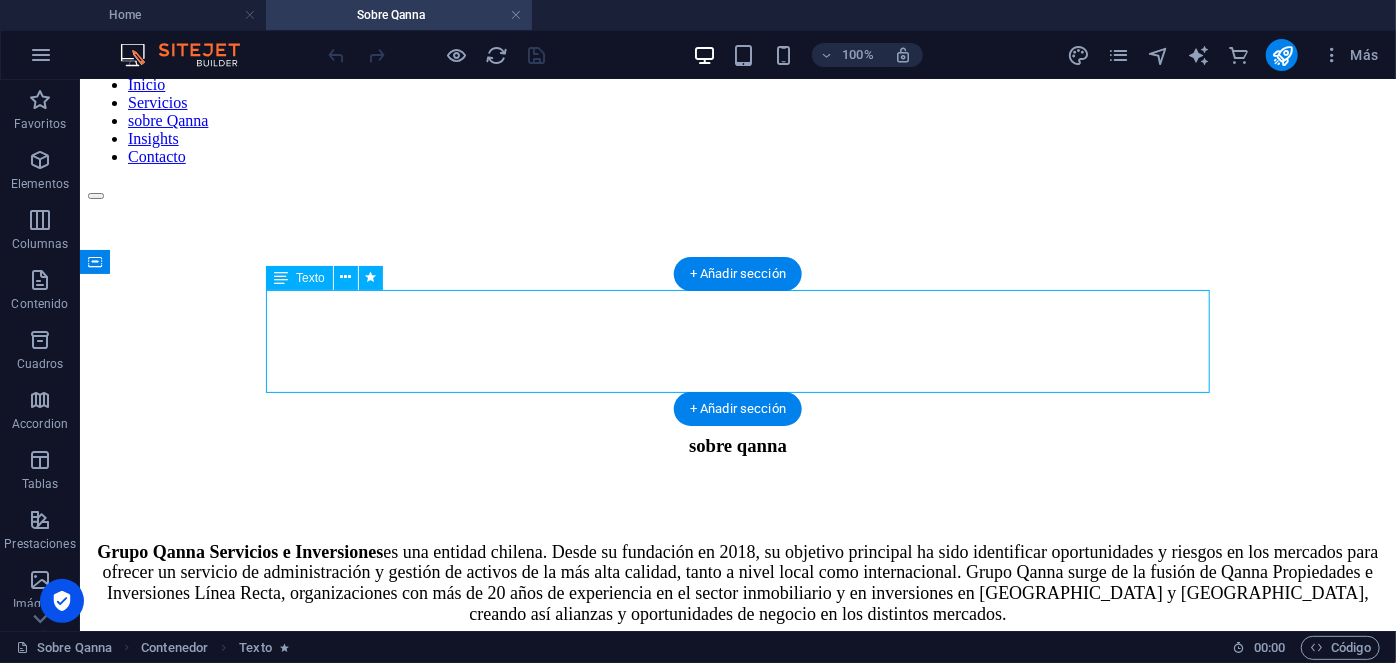 click on "Grupo Qanna Servicios e Inversiones  es una entidad chilena. Desde su fundación en 2018, su objetivo principal ha sido identificar oportunidades y riesgos en los mercados para ofrecer un servicio de administración y gestión de activos de la más alta calidad, tanto a nivel local como internacional. Grupo Qanna surge de la fusión de Qanna Propiedades e Inversiones Línea Recta, organizaciones con más de 20 años de experiencia en el sector inmobiliario y en inversiones en [GEOGRAPHIC_DATA] y [GEOGRAPHIC_DATA], creando así alianzas y oportunidades de negocio en los distintos mercados." at bounding box center [737, 582] 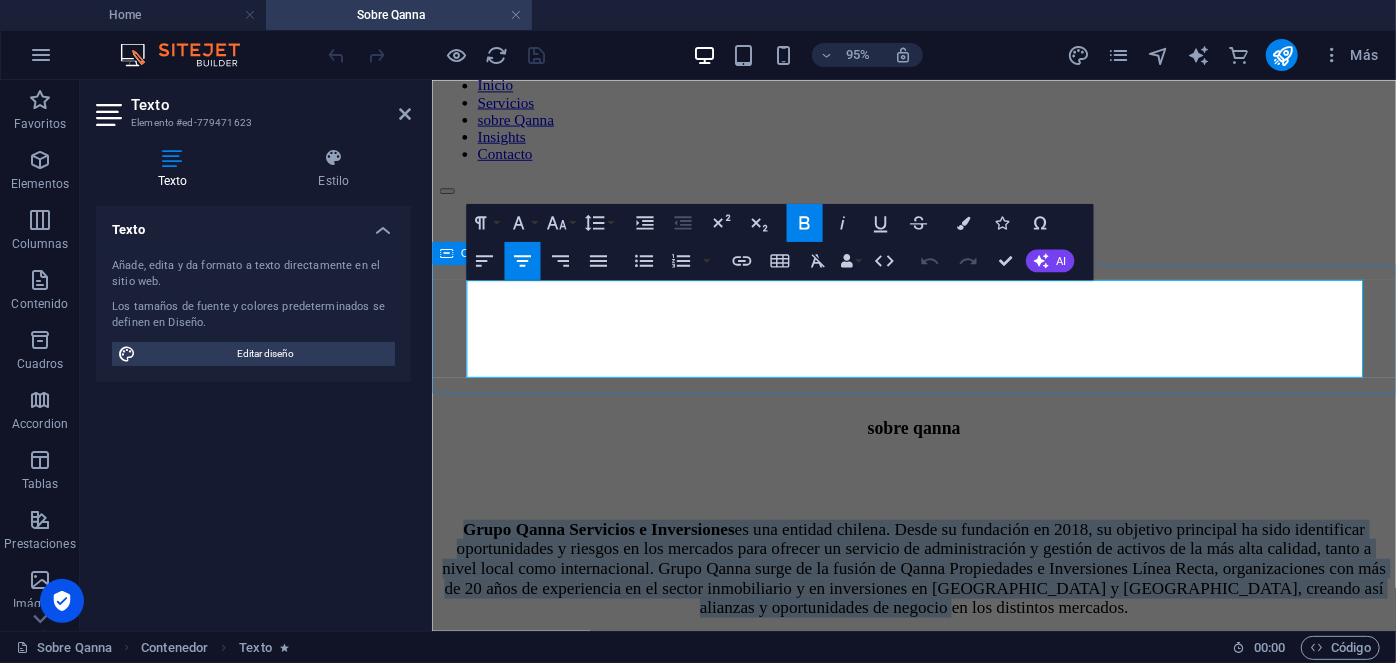 drag, startPoint x: 1381, startPoint y: 390, endPoint x: 449, endPoint y: 291, distance: 937.2433 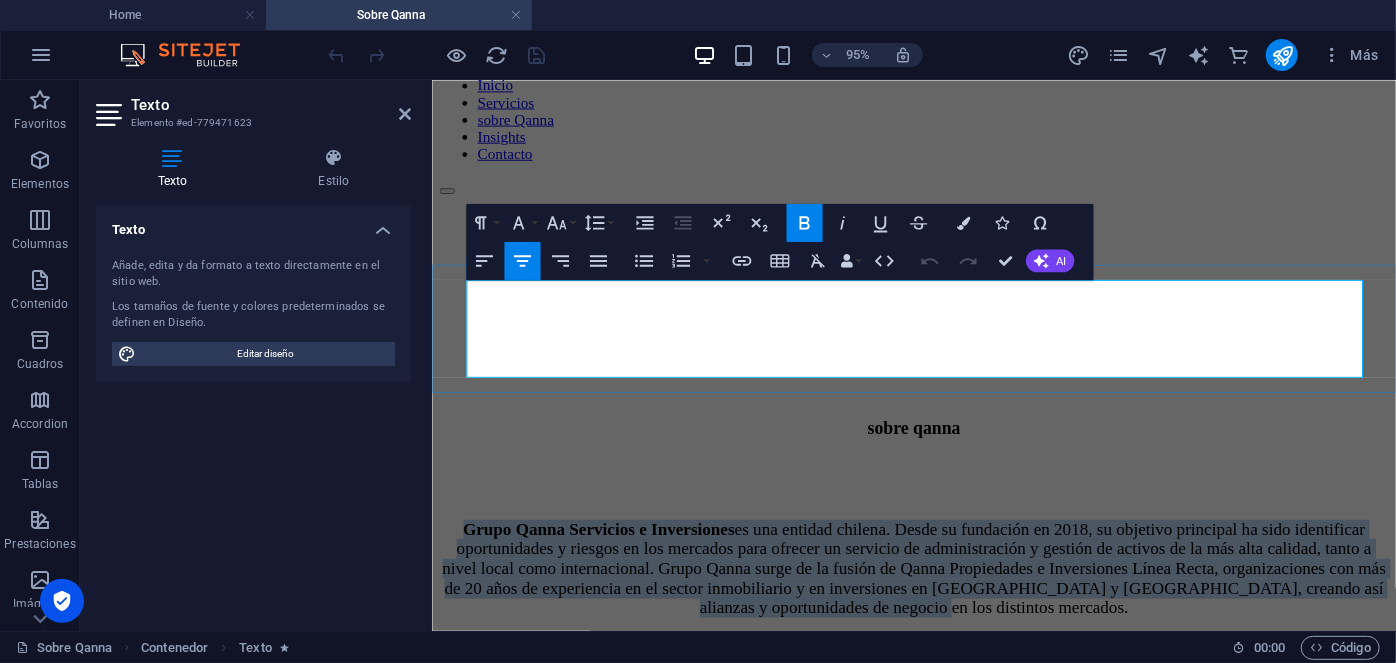 copy on "Grupo Qanna Servicios e Inversiones  es una entidad chilena. Desde su fundación en 2018, su objetivo principal ha sido identificar oportunidades y riesgos en los mercados para ofrecer un servicio de administración y gestión de activos de la más alta calidad, tanto a nivel local como internacional. Grupo Qanna surge de la fusión de Qanna Propiedades e Inversiones Línea Recta, organizaciones con más de 20 años de experiencia en el sector inmobiliario y en inversiones en [GEOGRAPHIC_DATA] y [GEOGRAPHIC_DATA], creando así alianzas y oportunidades de negocio en los distintos mercados." 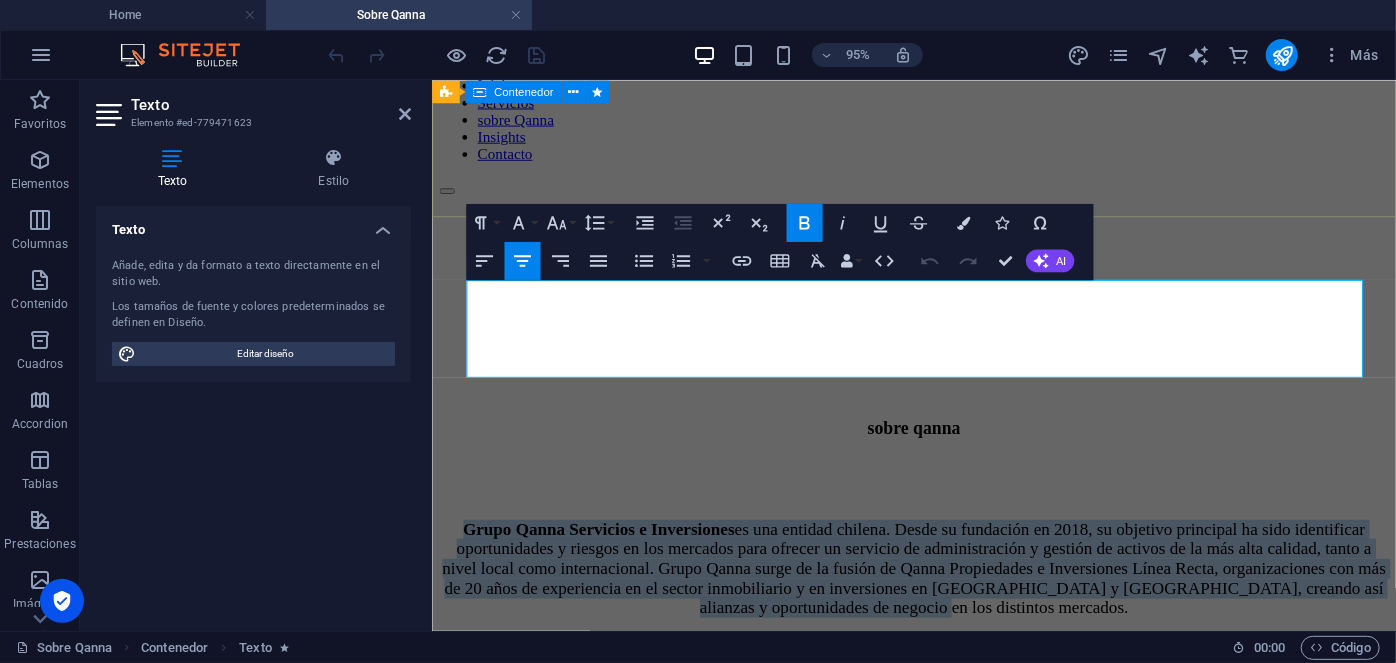 click on "sobre qanna" at bounding box center (938, 435) 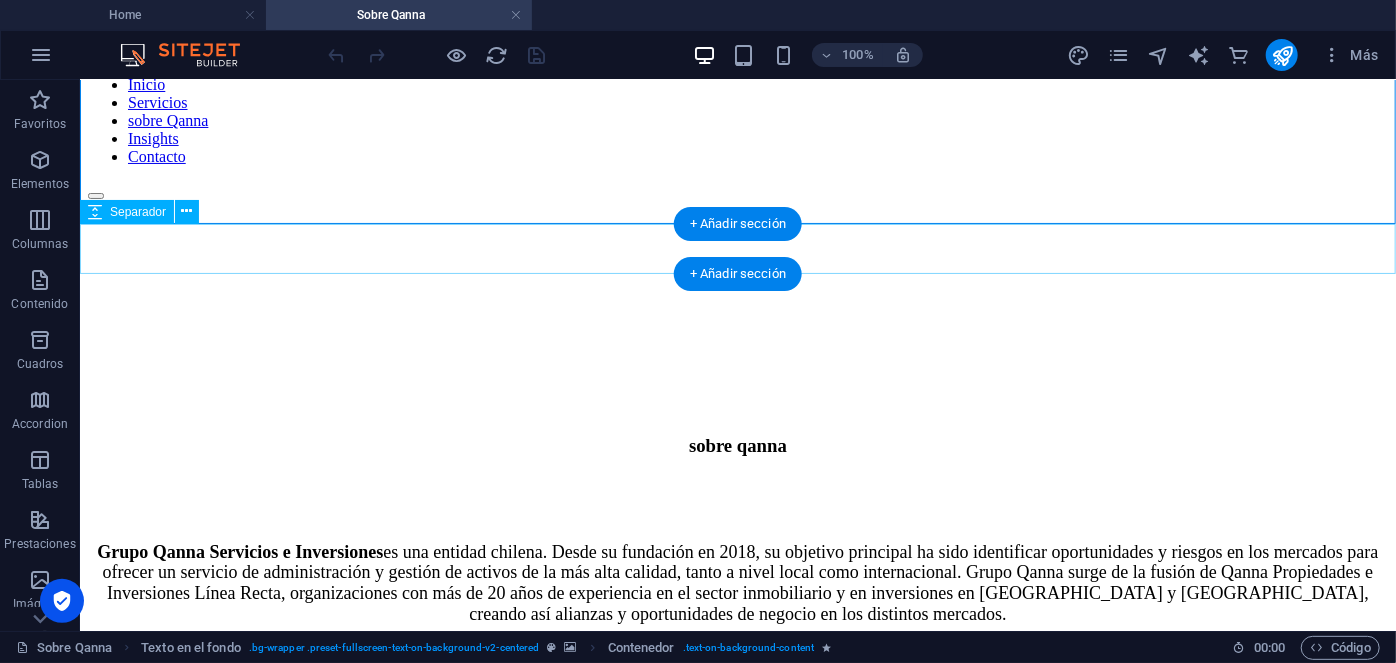 click at bounding box center (737, 500) 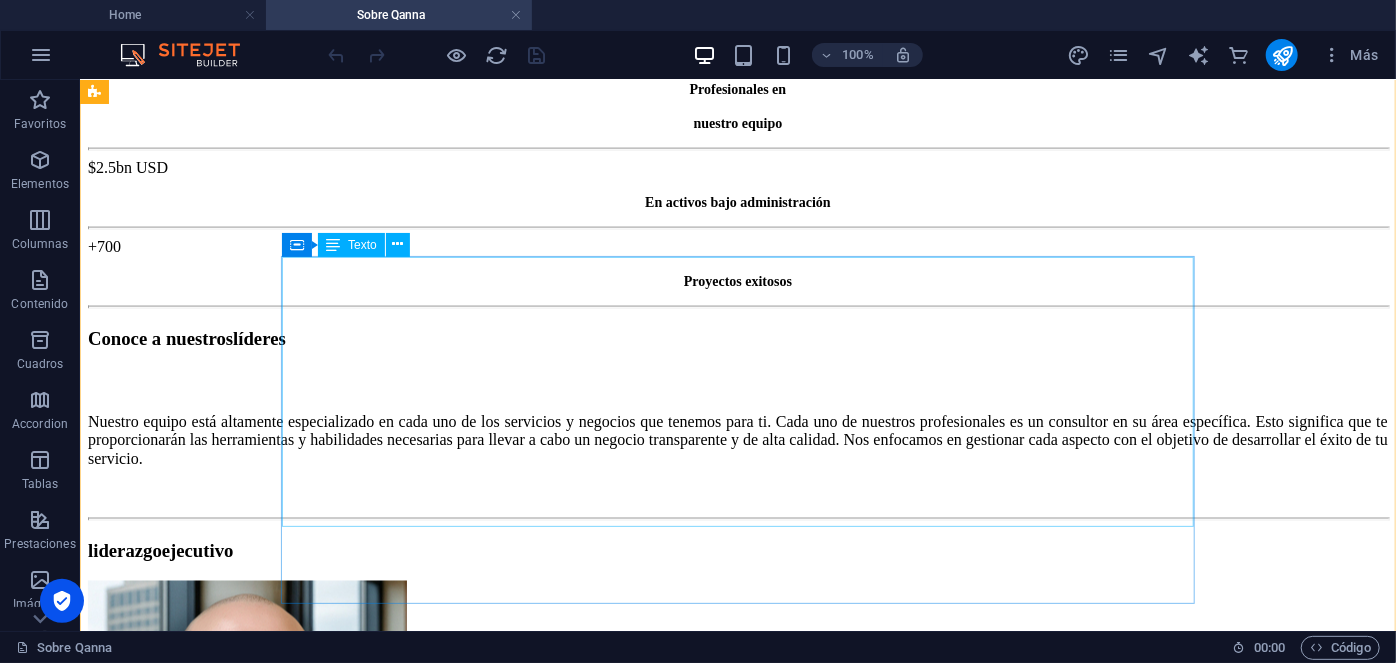 scroll, scrollTop: 1440, scrollLeft: 0, axis: vertical 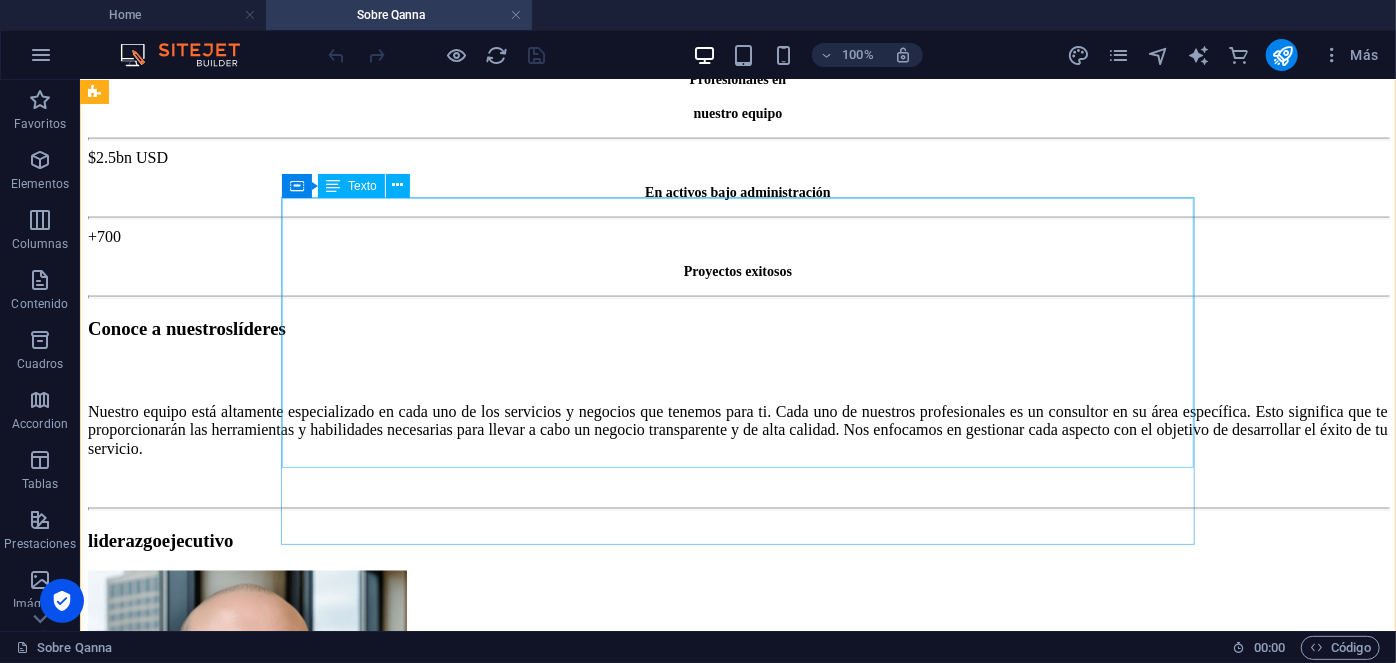 click on "[PERSON_NAME]   Executive Director Con más de 20 años de experiencia en gestión y administración de activos, donde ha dirigido, supervisado y auditado un portafolio diversificado de más de 1.400 propiedades. Impulsando la transparencia y la mejora continua, dirige de manera exitosa la administración de inversiones anuales que superan los $2,3 bn USD. Como principal ejecutivo de Qanna, es responsable del desarrollo y expansión de la empresa en todo nivel ejecutivo, responsable de las decisiones estratégicas corporativas y directrices, gestión eficiente de las operaciones en todas las líneas de negocio, y representante de la empresa ante clientes, estamentos e instituciones gubernamentales. Estudios:  [GEOGRAPHIC_DATA]. Best Productivity Methods. ESADE. Negociación. MIT Professional Education. Transformación digital. INACAP. Ingeniería Industrial. INACAP. Administración de edificios y condominios. UAI. Evaluación y gestión del negocio inmobiliario. Especialidades:" at bounding box center [705, 1187] 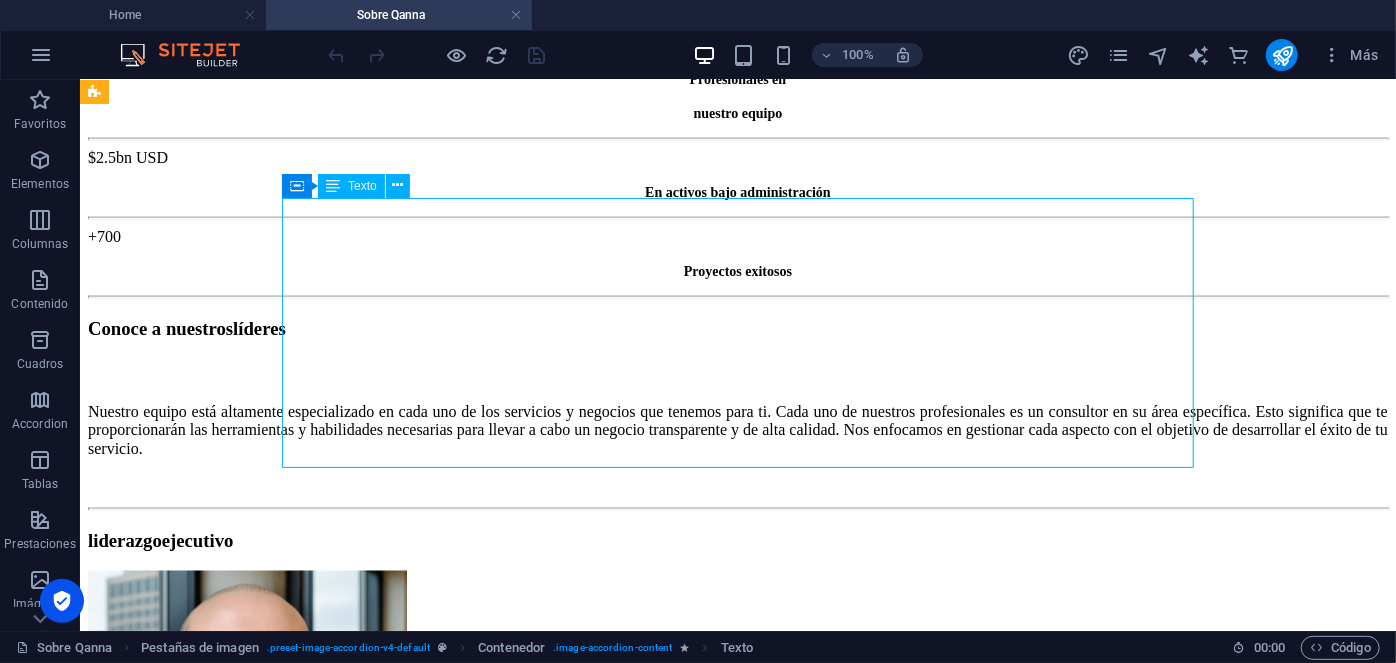 click on "[PERSON_NAME]   Executive Director Con más de 20 años de experiencia en gestión y administración de activos, donde ha dirigido, supervisado y auditado un portafolio diversificado de más de 1.400 propiedades. Impulsando la transparencia y la mejora continua, dirige de manera exitosa la administración de inversiones anuales que superan los $2,3 bn USD. Como principal ejecutivo de Qanna, es responsable del desarrollo y expansión de la empresa en todo nivel ejecutivo, responsable de las decisiones estratégicas corporativas y directrices, gestión eficiente de las operaciones en todas las líneas de negocio, y representante de la empresa ante clientes, estamentos e instituciones gubernamentales. Estudios:  [GEOGRAPHIC_DATA]. Best Productivity Methods. ESADE. Negociación. MIT Professional Education. Transformación digital. INACAP. Ingeniería Industrial. INACAP. Administración de edificios y condominios. UAI. Evaluación y gestión del negocio inmobiliario. Especialidades:" at bounding box center (705, 1187) 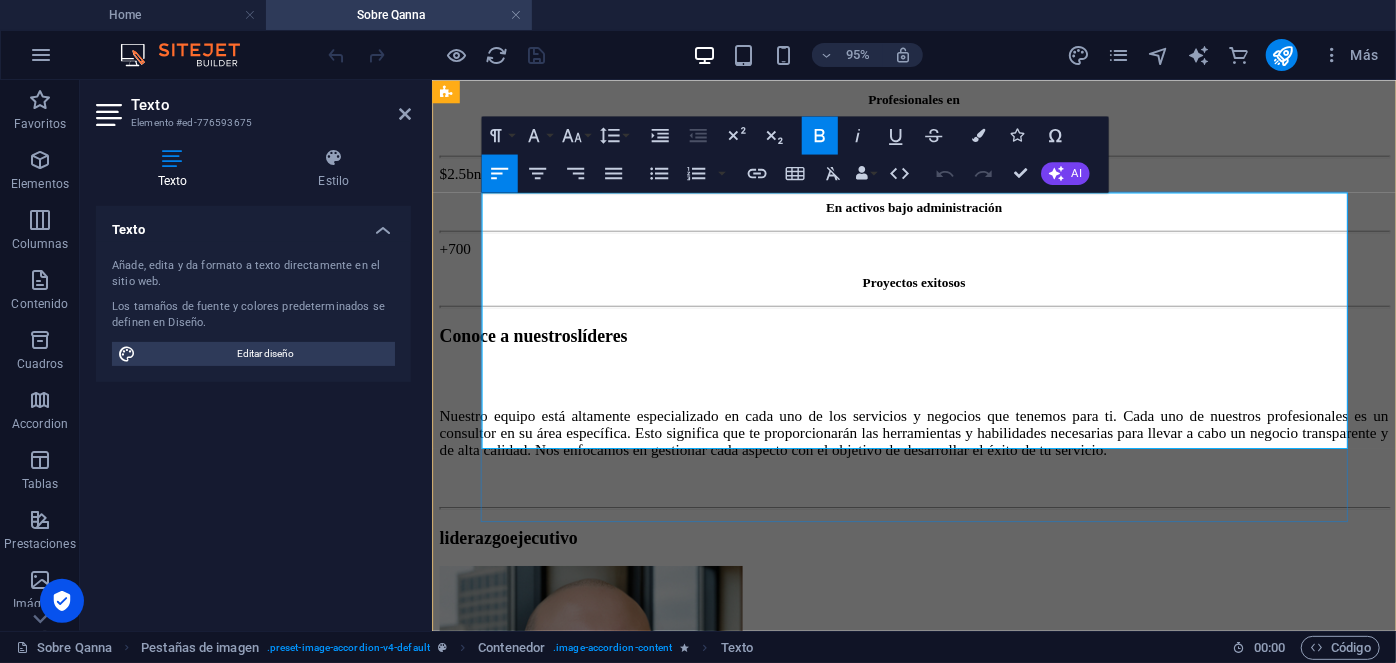 drag, startPoint x: 532, startPoint y: 329, endPoint x: 1270, endPoint y: 330, distance: 738.0007 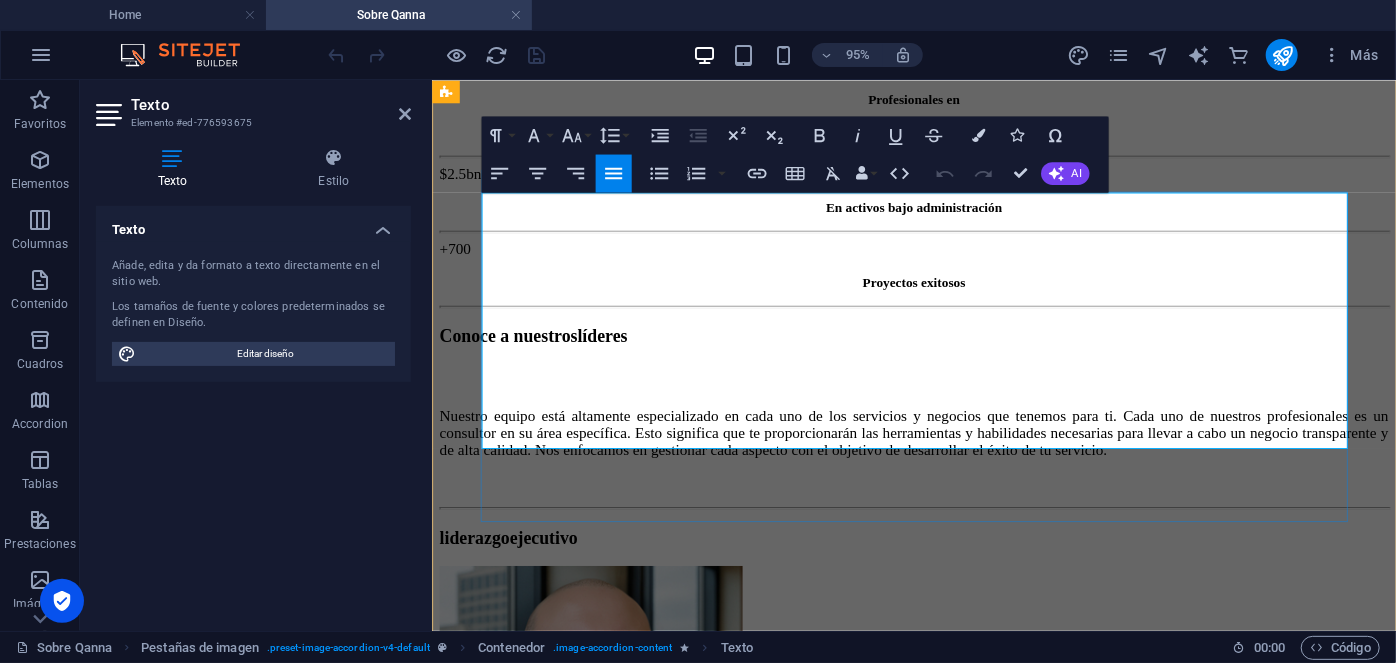 type 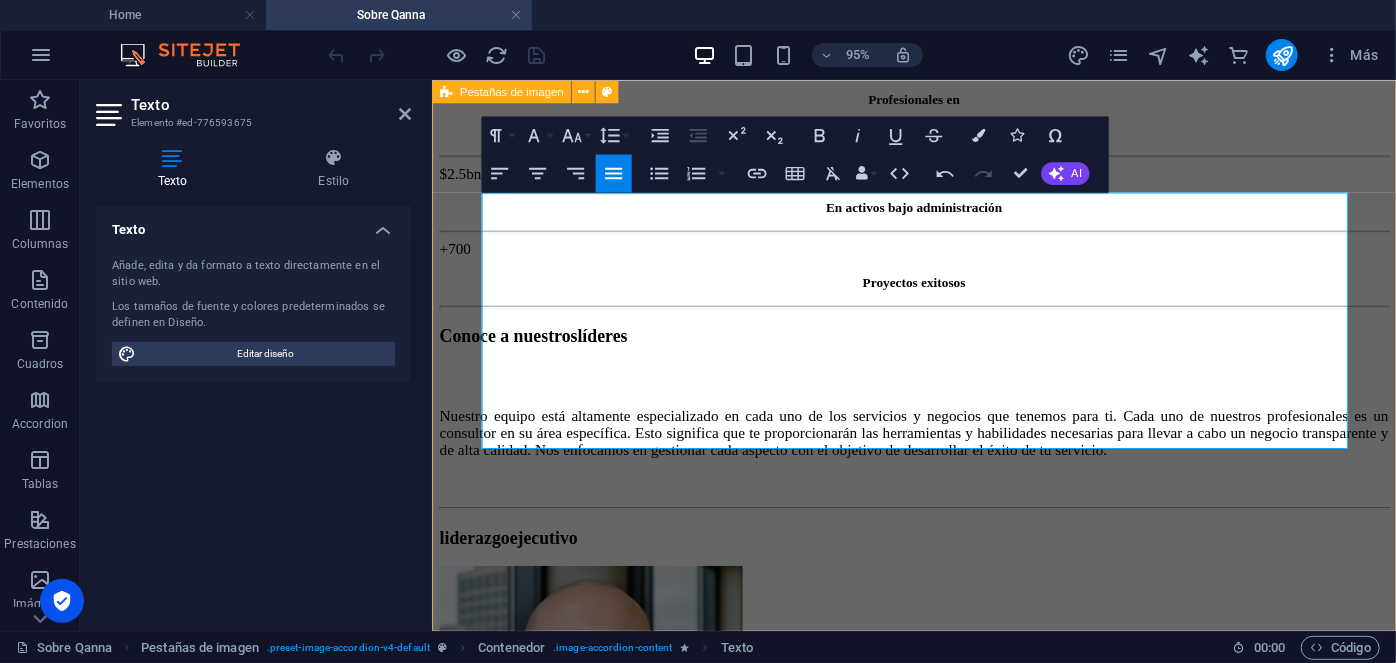 click on "Pestañas de imagen" at bounding box center [531, 92] 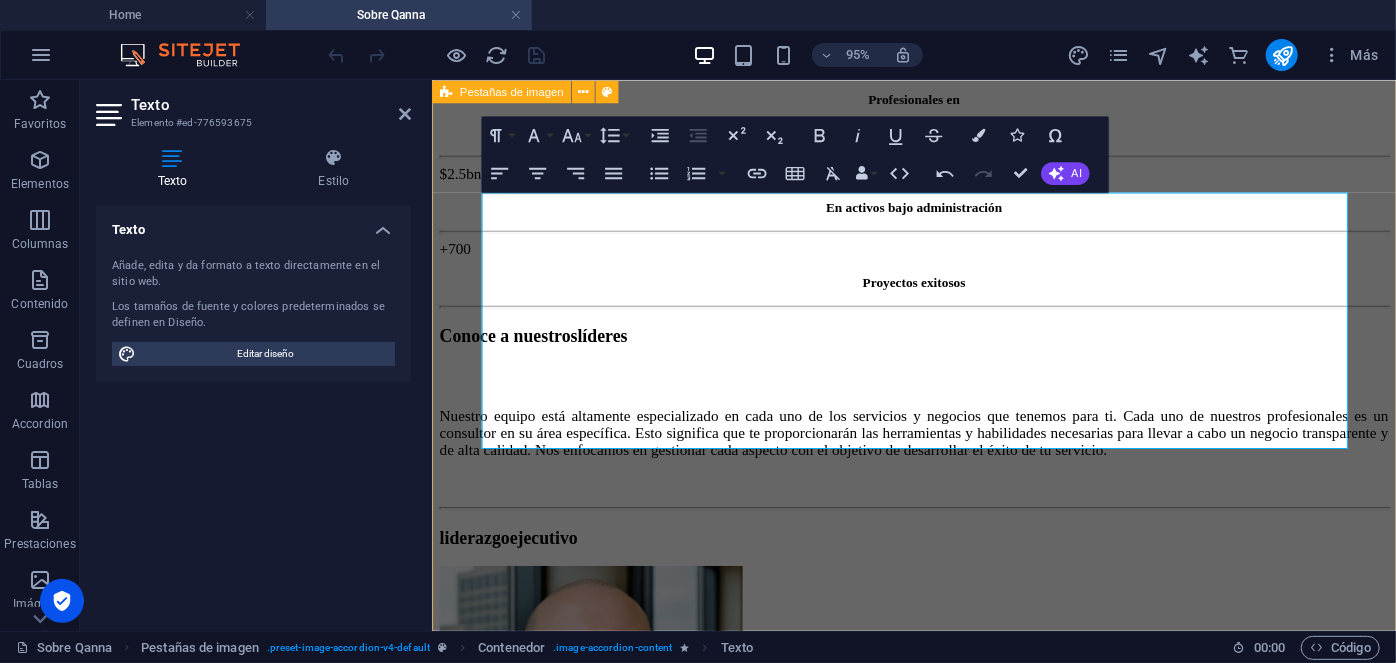 click on "[PERSON_NAME]  Executive Director [PERSON_NAME]   Executive Director Con más de 20 años de experiencia en gestión y administración de activos, donde ha dirigido, supervisado y auditado un portafolio diversificado de más de 1.400 propiedades. Impulsando la transparencia y la mejora continua, dirige de manera exitosa la administración de inversiones anuales que superan los $2,3 bn USD. Como principal ejecutivo de Qanna, es responsable del desarrollo y expansión de la empresa en todo nivel ejecutivo, responsable de las decisiones estratégicas corporativas y directrices, gestión eficiente de las operaciones en todas las líneas de negocio a nivel nacional e internacional. Estudios:  [GEOGRAPHIC_DATA]. Best Productivity Methods. ESADE. Negociación. MIT Professional Education. Transformación digital. INACAP. Ingeniería Industrial. INACAP. Administración de edificios y condominios. UAI. Evaluación y gestión del negocio inmobiliario. Especialidades:  Contacto [PERSON_NAME][EMAIL_ADDRESS][DOMAIN_NAME] Estudios:" at bounding box center (938, 4502) 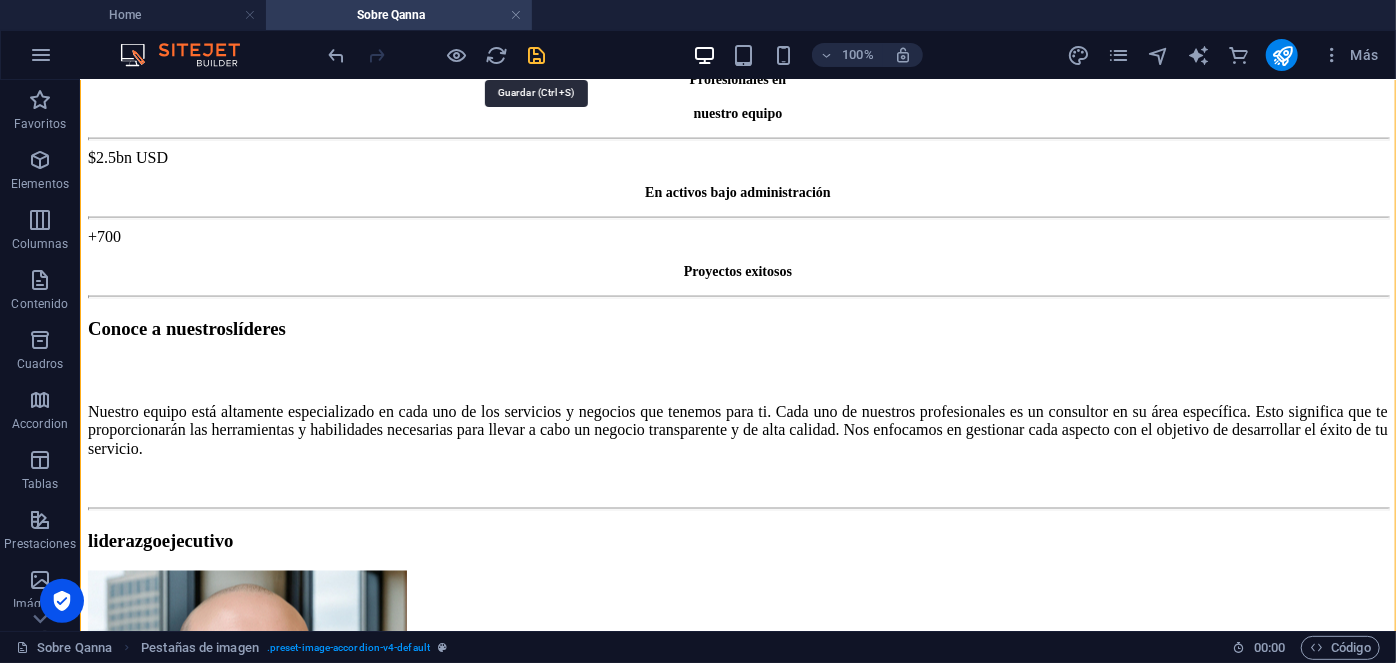 click at bounding box center [537, 55] 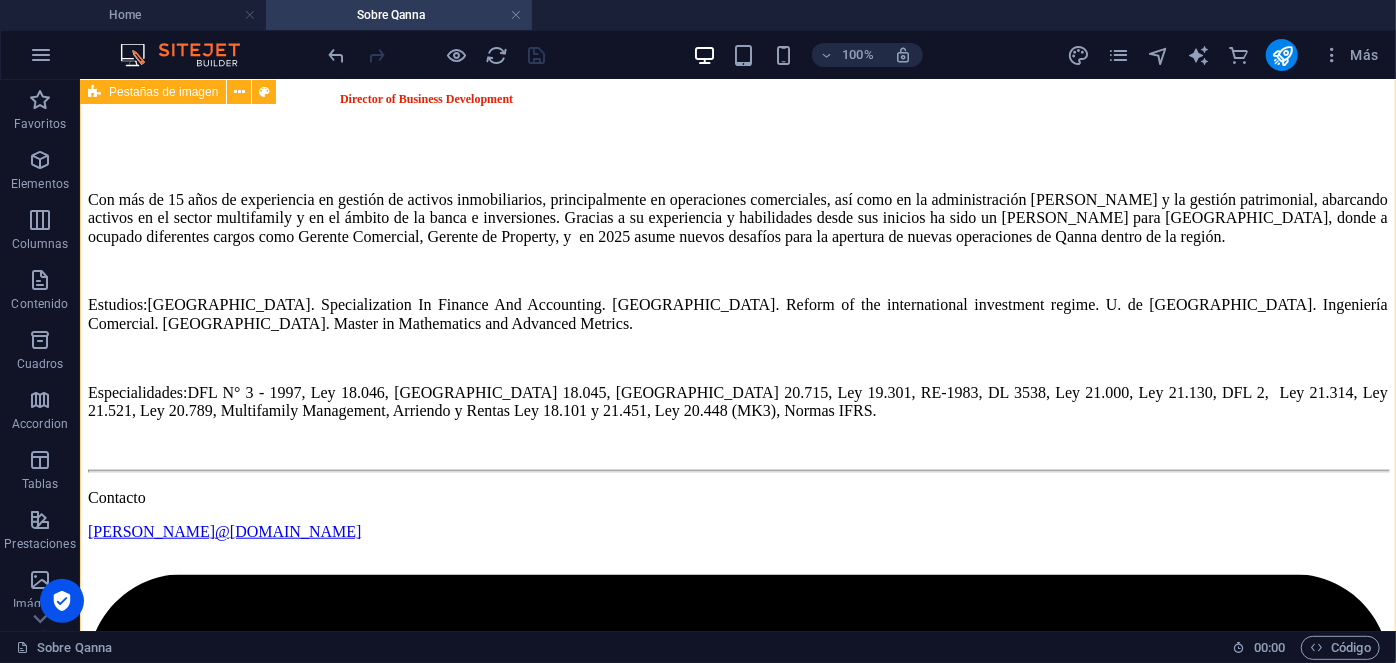 scroll, scrollTop: 4788, scrollLeft: 0, axis: vertical 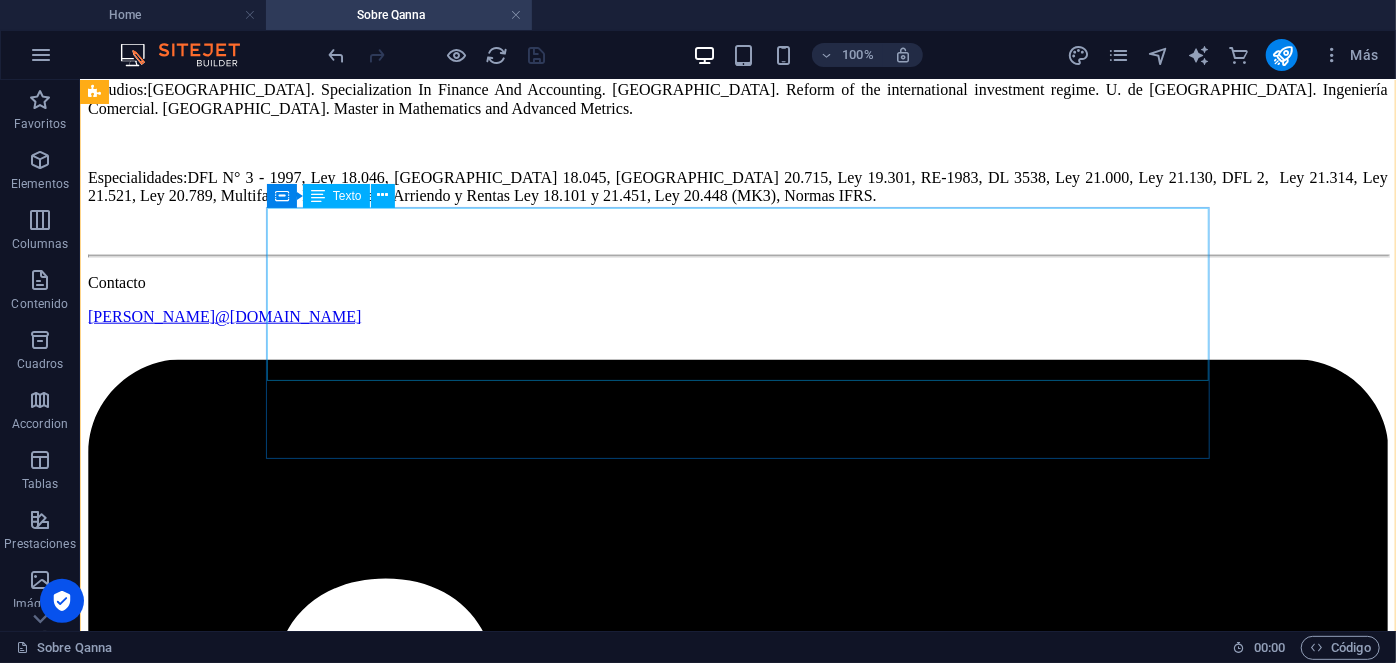 click on "[PERSON_NAME]                                                                        Investment Manager Con más de 10 años de experiencia en gestión y administración de activos, donde ha dirigido un portafolio diversificado de edificios de oficinas, condominios, centros comerciales, arriendos y servicios generales.  Estudios: UMAG, Abogado. UC, Especialización en juicio orales y  Especialidades:  Copropiedad Inmobiliaria Ley 21.442, Subcontratación Ley 20.123, Arriendo y Rentas Ley 18.101 y 21.451, Servicios Generales, Mercado de Seguros, Sustentabilidad y Eficiencia Energética." at bounding box center (737, 11202) 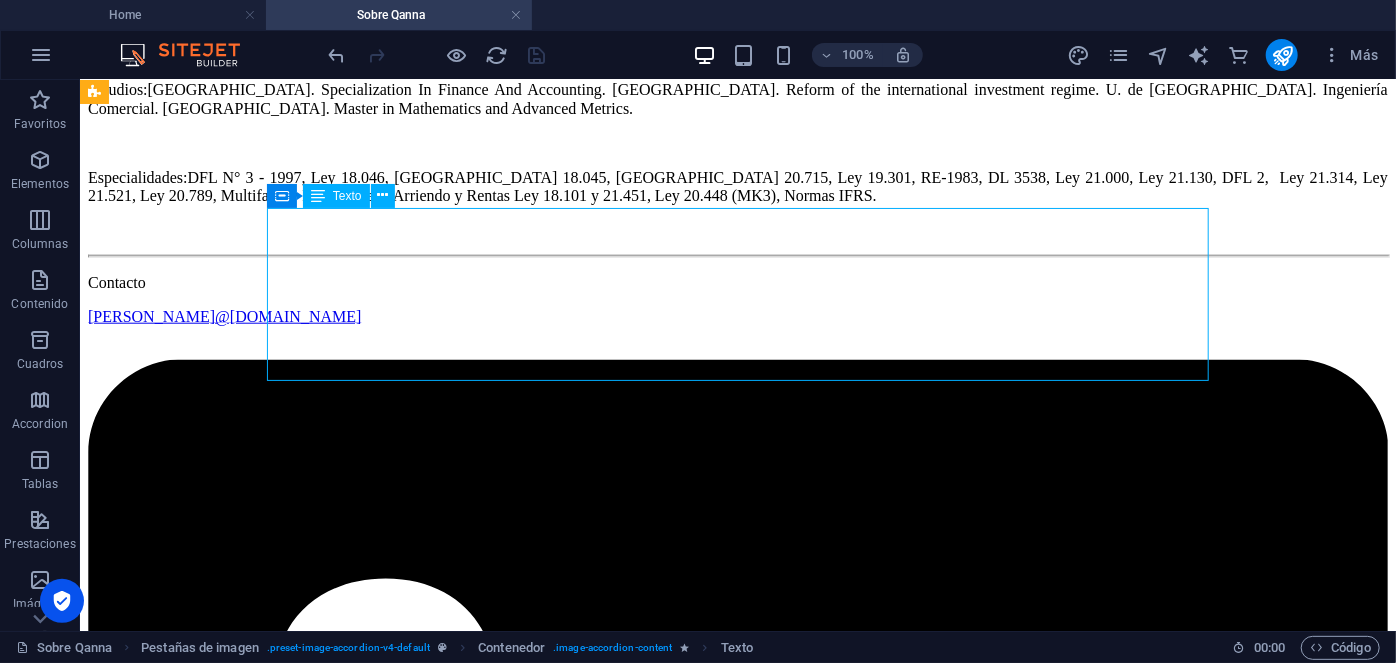 click on "[PERSON_NAME]                                                                        Investment Manager Con más de 10 años de experiencia en gestión y administración de activos, donde ha dirigido un portafolio diversificado de edificios de oficinas, condominios, centros comerciales, arriendos y servicios generales.  Estudios: UMAG, Abogado. UC, Especialización en juicio orales y  Especialidades:  Copropiedad Inmobiliaria Ley 21.442, Subcontratación Ley 20.123, Arriendo y Rentas Ley 18.101 y 21.451, Servicios Generales, Mercado de Seguros, Sustentabilidad y Eficiencia Energética." at bounding box center (737, 11202) 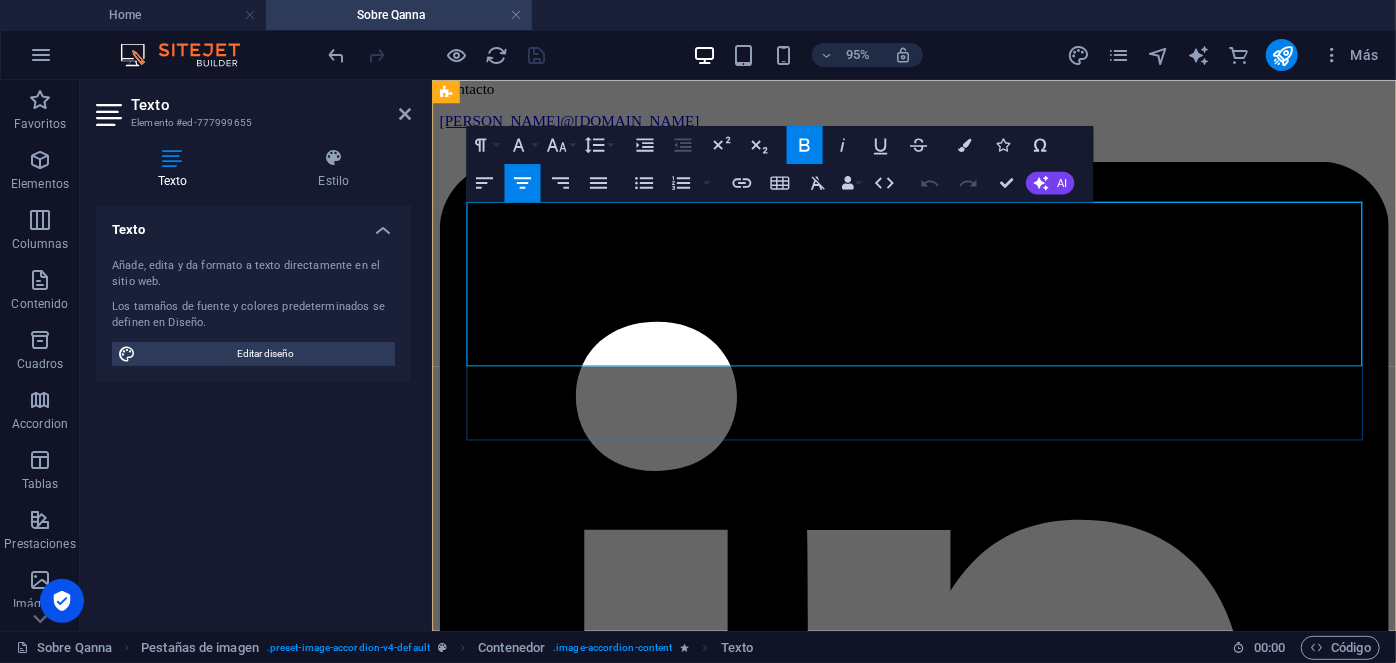 drag, startPoint x: 932, startPoint y: 313, endPoint x: 573, endPoint y: 325, distance: 359.2005 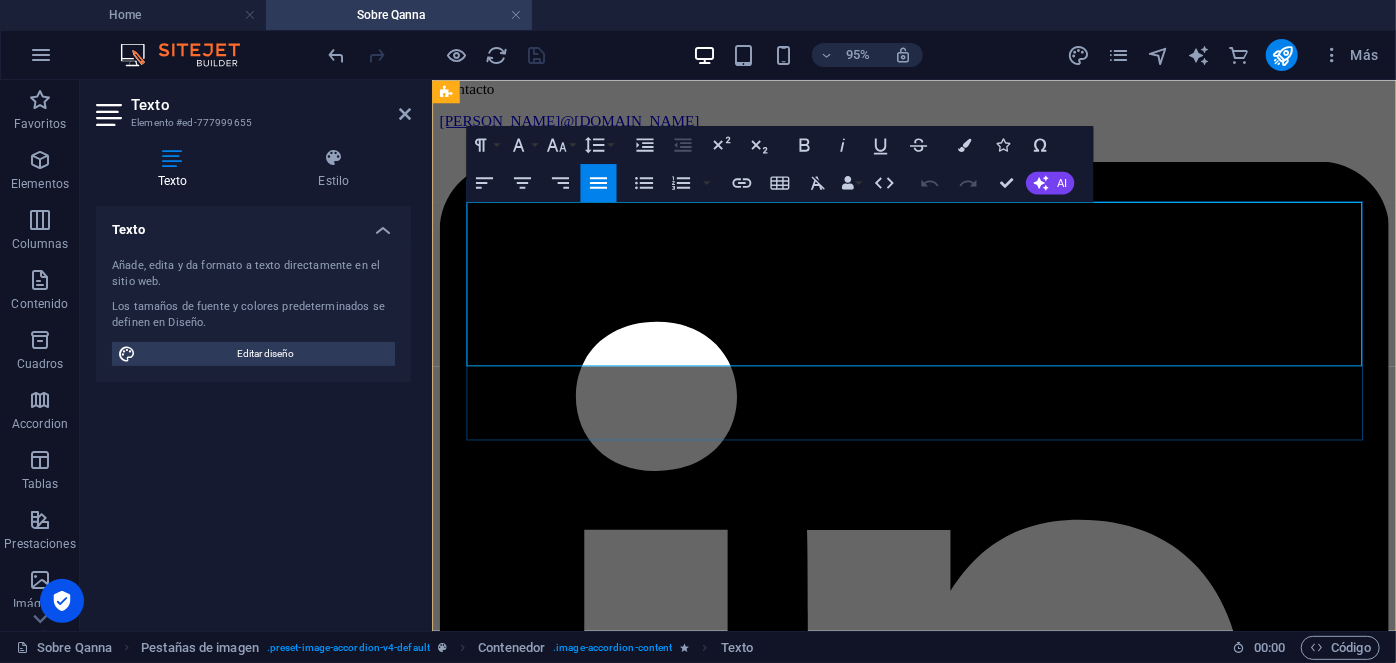 type 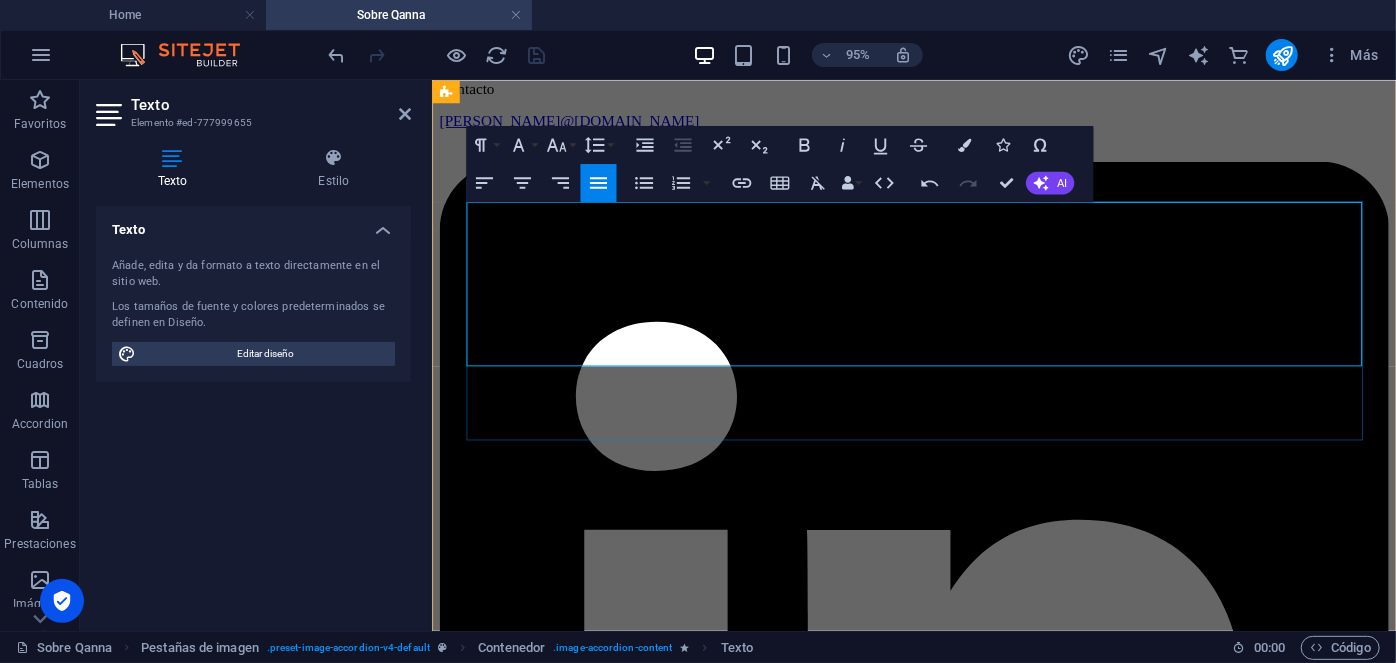 click on "Estudios: UMAG,Ingeniero Comercial" at bounding box center (563, 9669) 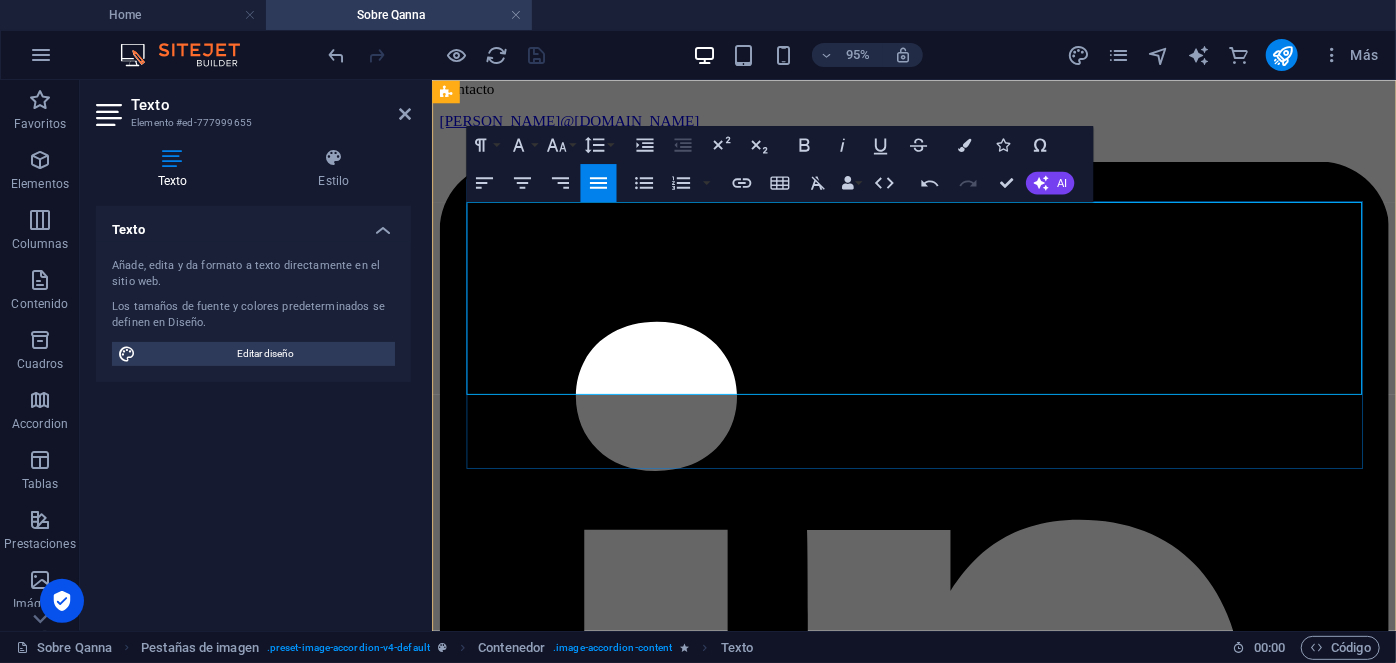 click on "Copropiedad Inmobiliaria Ley 21.442, Subcontratación Ley 20.123, Arriendo y Rentas Ley 18.101 y 21.451, Servicios Generales, Mercado de Seguros, Sustentabilidad y Eficiencia Energética." at bounding box center (938, 9782) 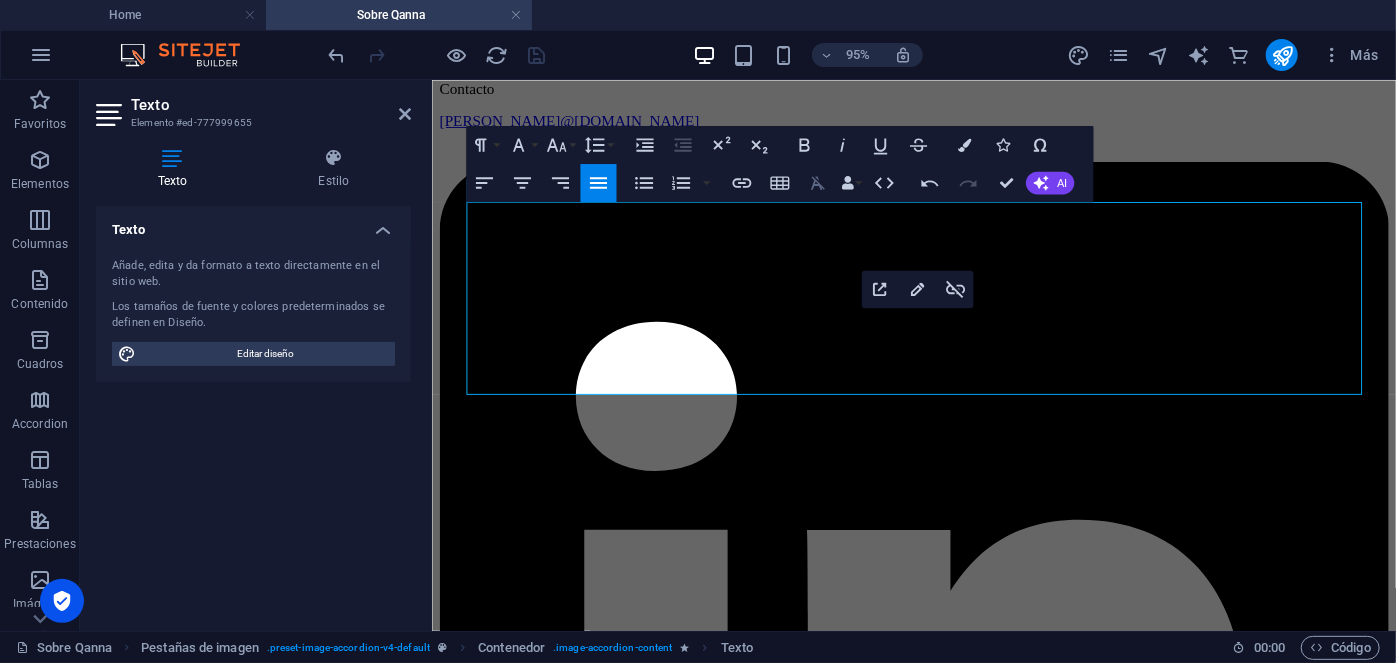 click 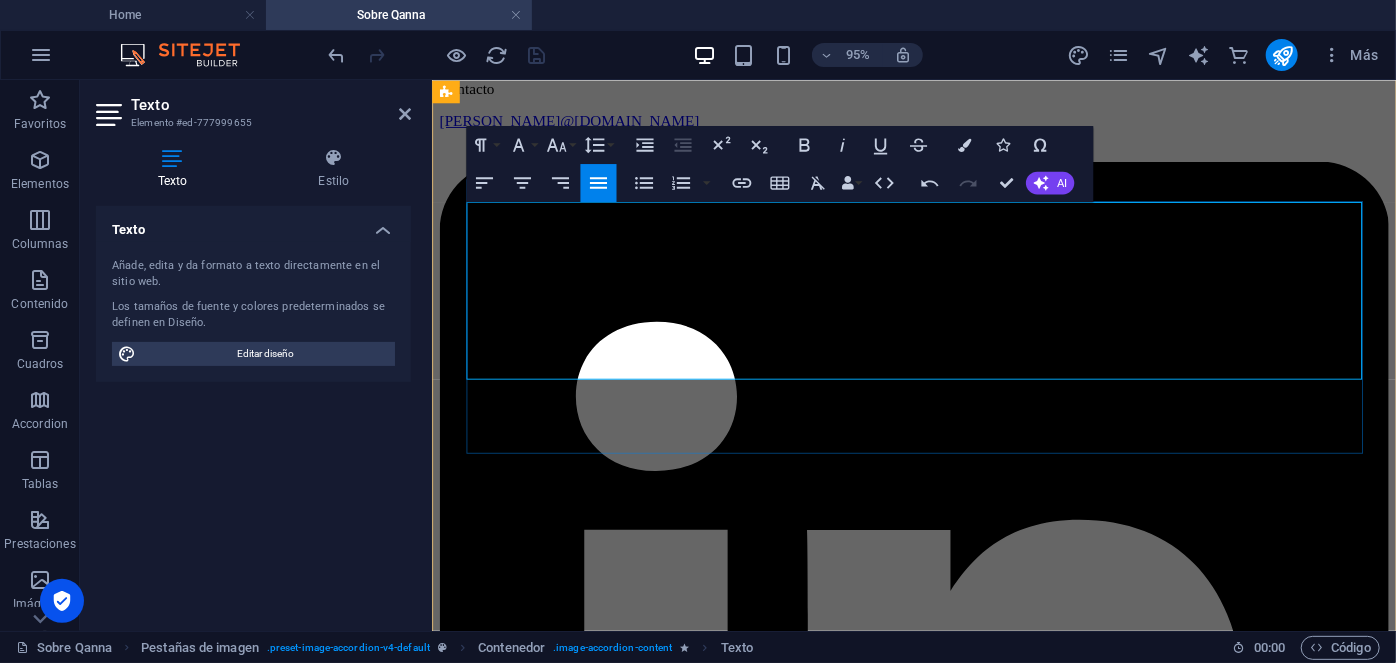 click on "Estudios: UMAG, Ingeniería Comercial.  UMAG, Ingeniería en administración de empresas. ESADE, Finanzas e inversiones globales. UC, Inversiones. MIT, Inversiones inmobiliarias comerciales.  [GEOGRAPHIC_DATA]" at bounding box center [938, 9679] 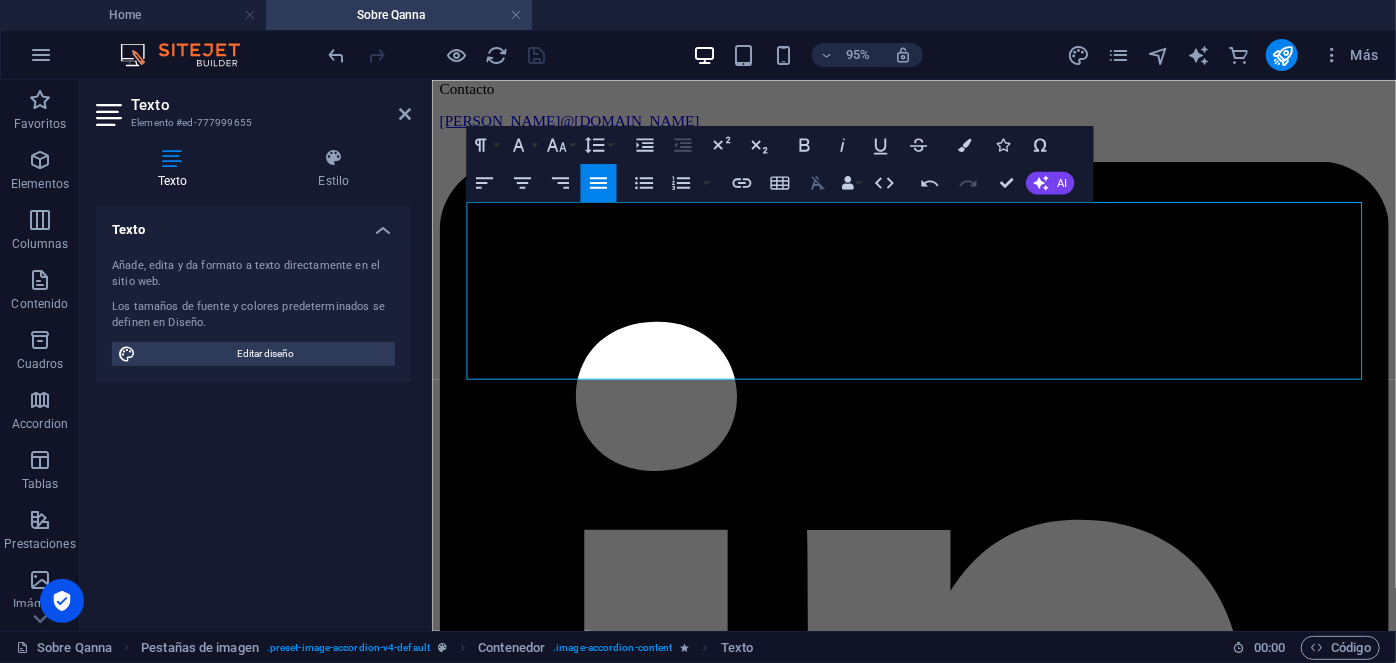 click 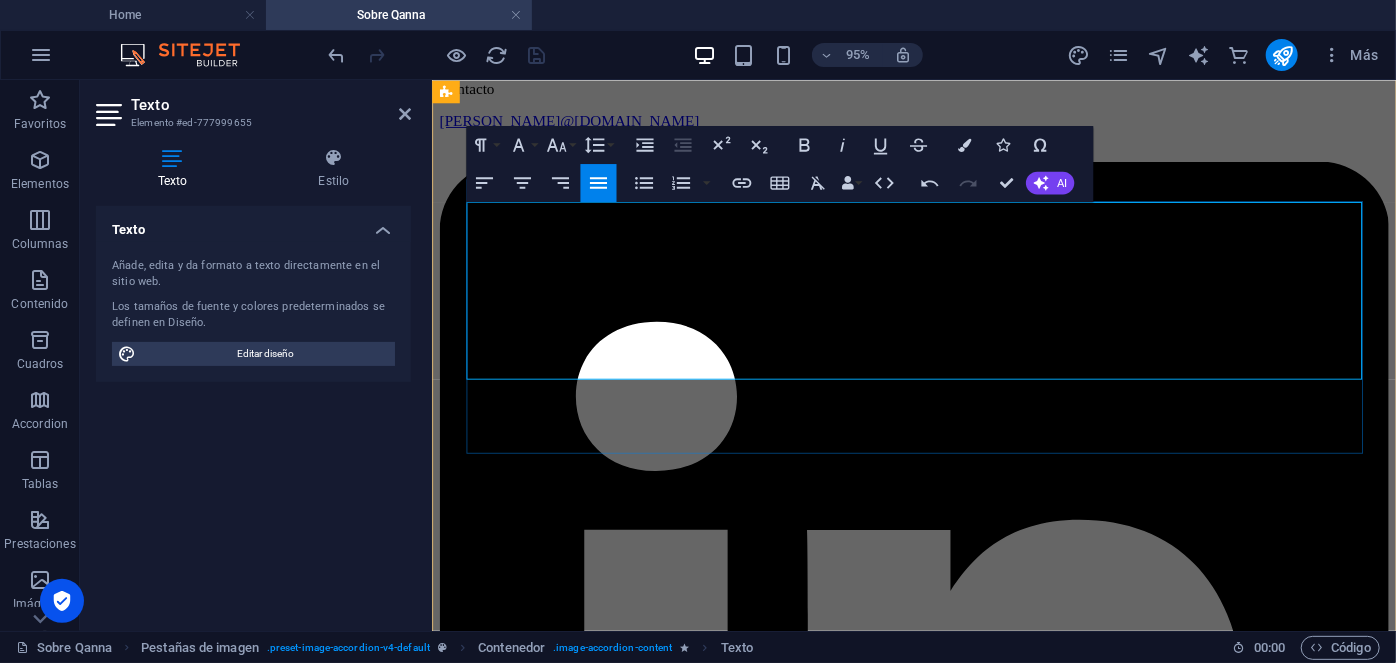 click on "Estudios: UMAG, Ingeniería Comercial.  UMAG, Ingeniería en administración de empresas. ESADE, Finanzas e inversiones globales. UC, Inversiones. MIT, Inversiones inmobiliarias comerciales.  [GEOGRAPHIC_DATA] , Inversiones sostenibles." at bounding box center (938, 9679) 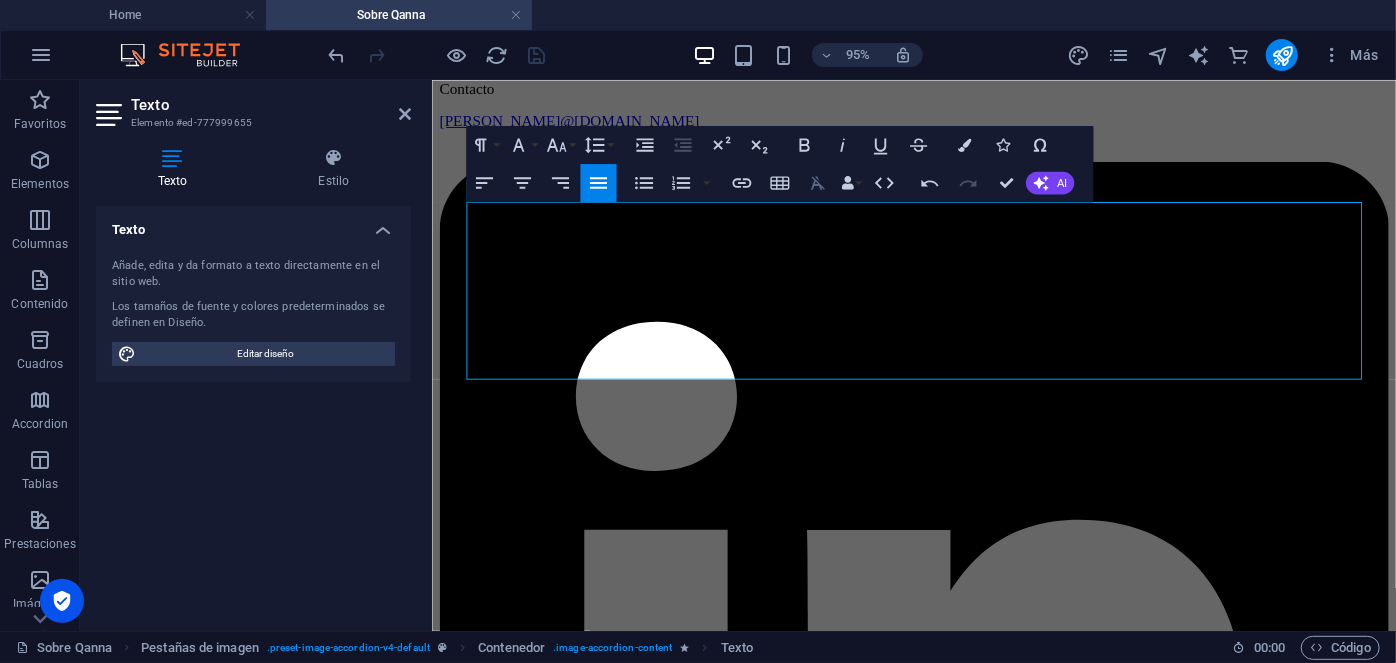 click 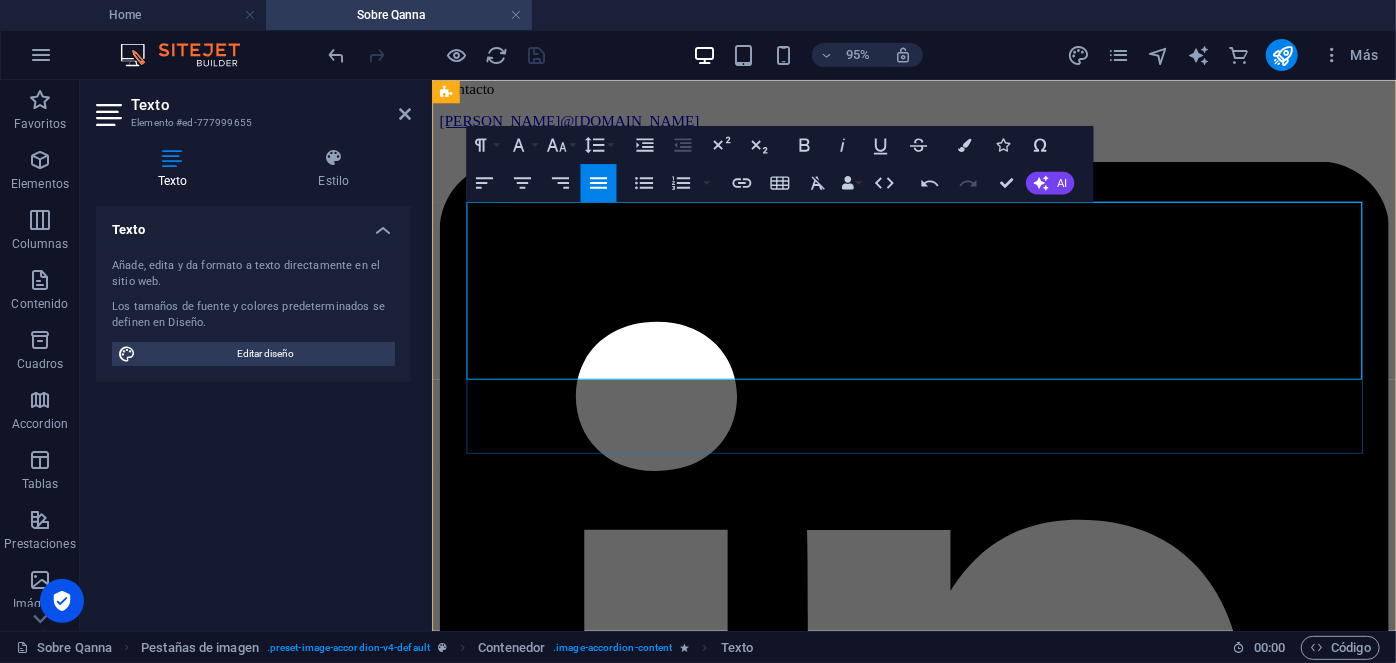 click on "Estudios: UMAG, Ingeniería Comercial.  UMAG, Ingeniería en administración de empresas. ESADE, Finanzas e inversiones globales. UC, Inversiones. MIT, Inversiones inmobiliarias comerciales.  [GEOGRAPHIC_DATA] , Inversiones sostenibles.  [GEOGRAPHIC_DATA] , Inversiones sostenibles." at bounding box center [938, 9679] 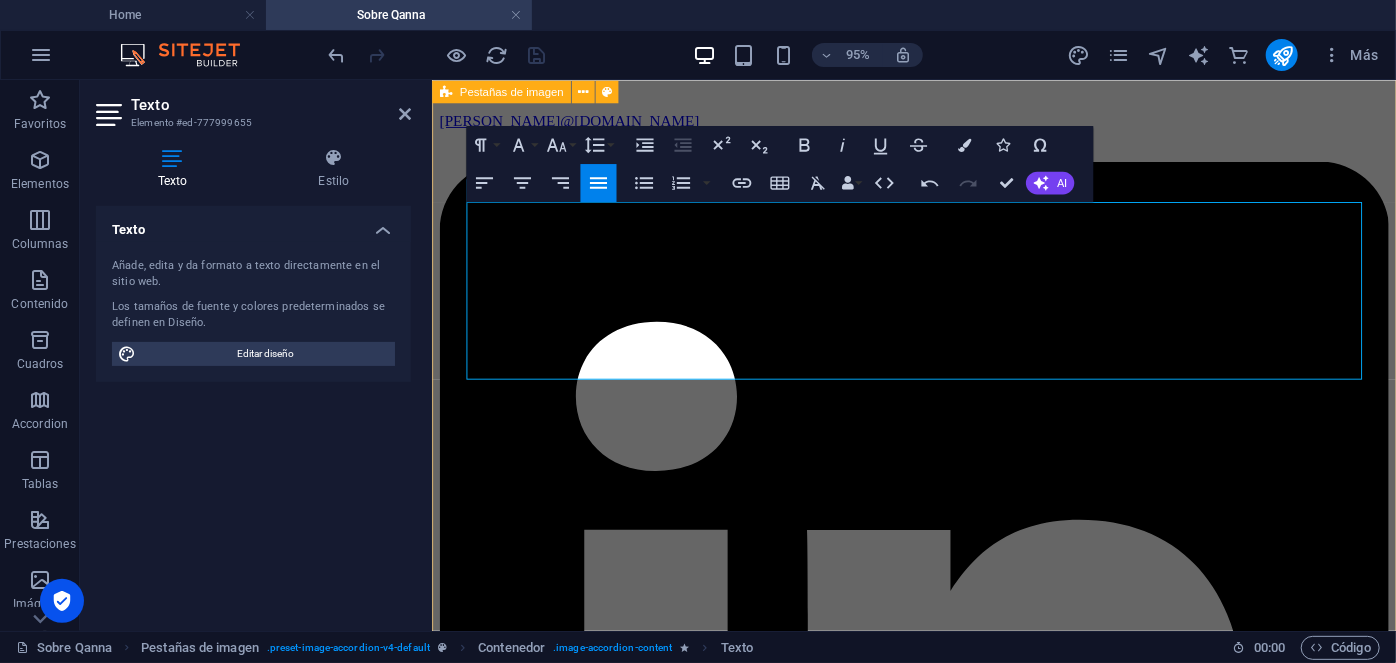 drag, startPoint x: 906, startPoint y: 383, endPoint x: 461, endPoint y: 279, distance: 456.99124 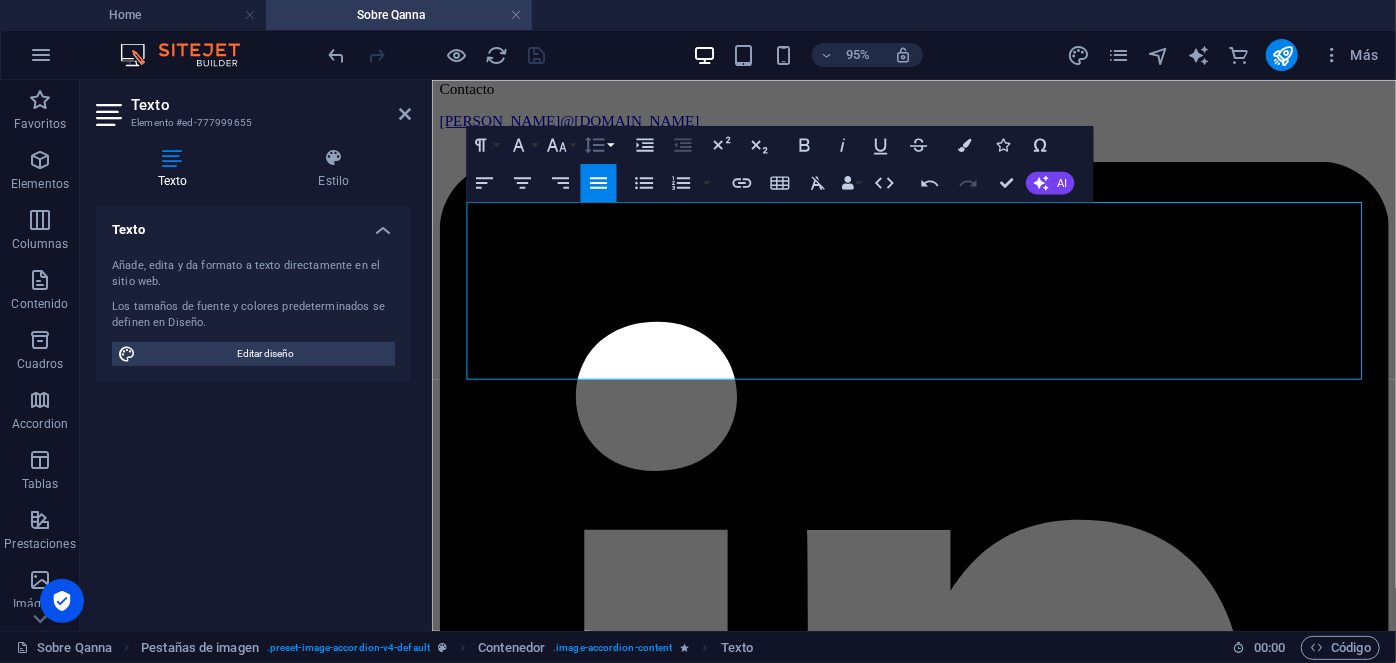 click 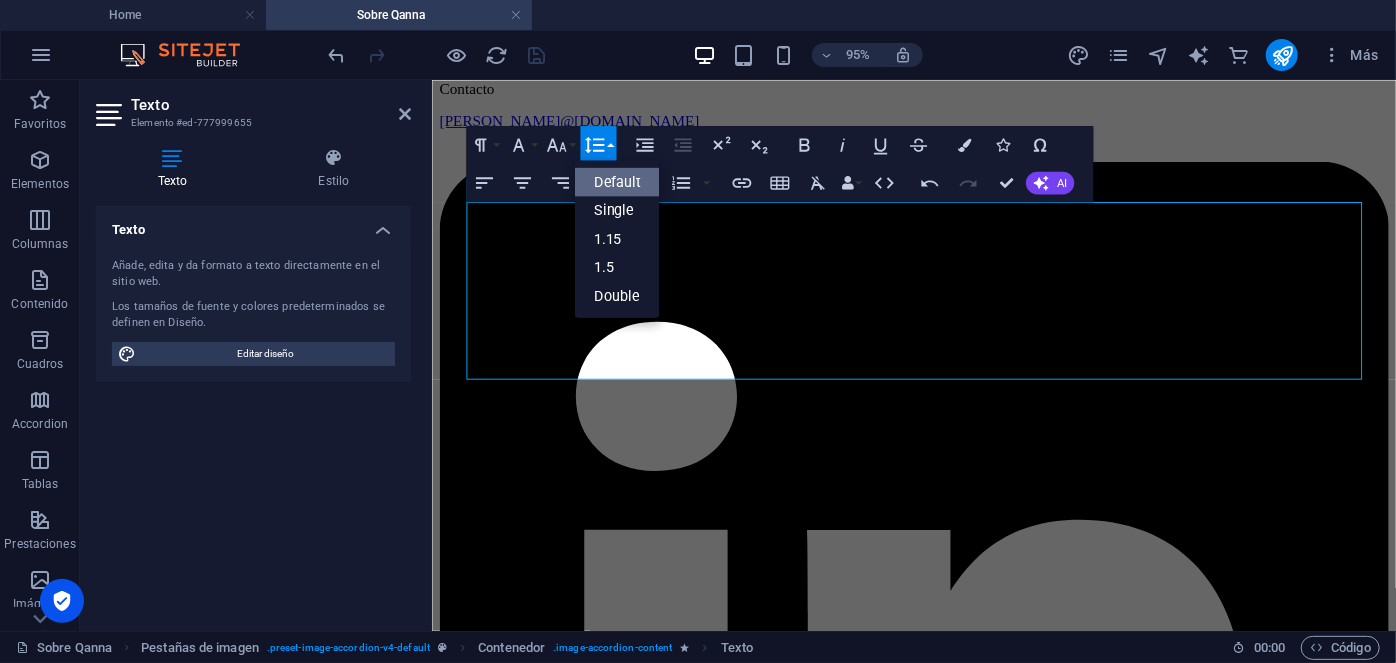 scroll, scrollTop: 0, scrollLeft: 0, axis: both 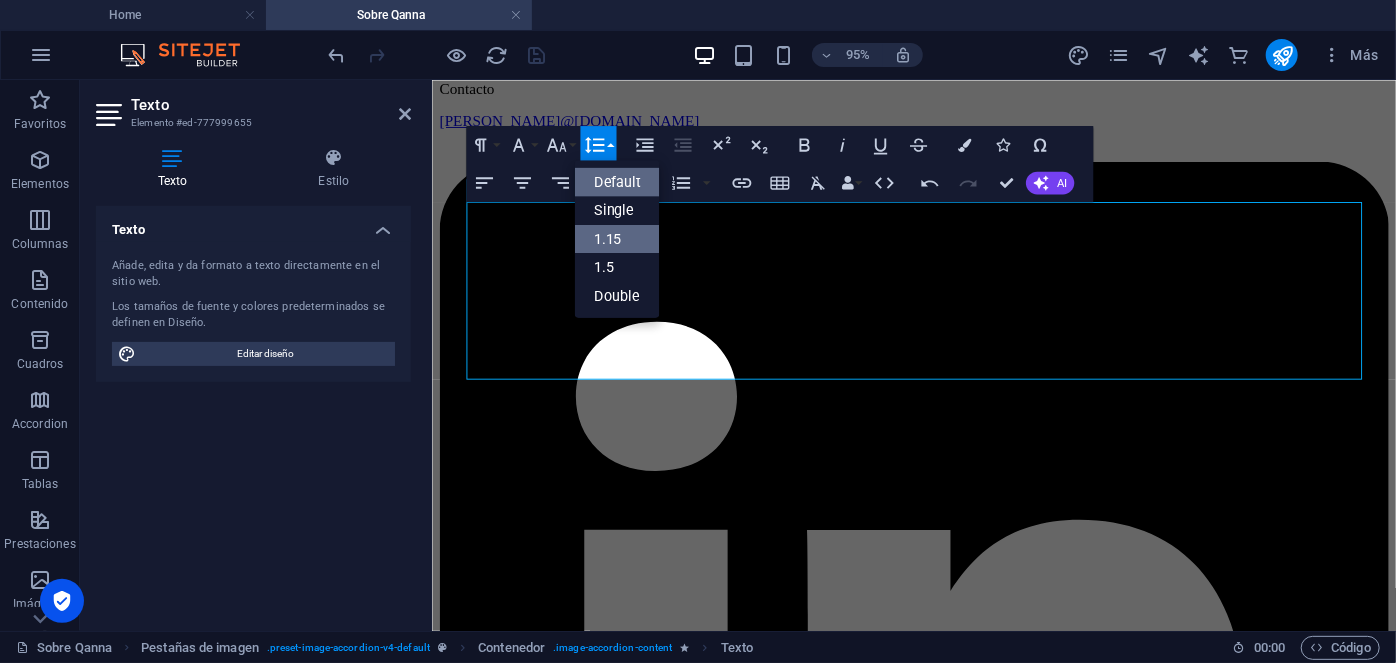click on "1.15" at bounding box center (617, 238) 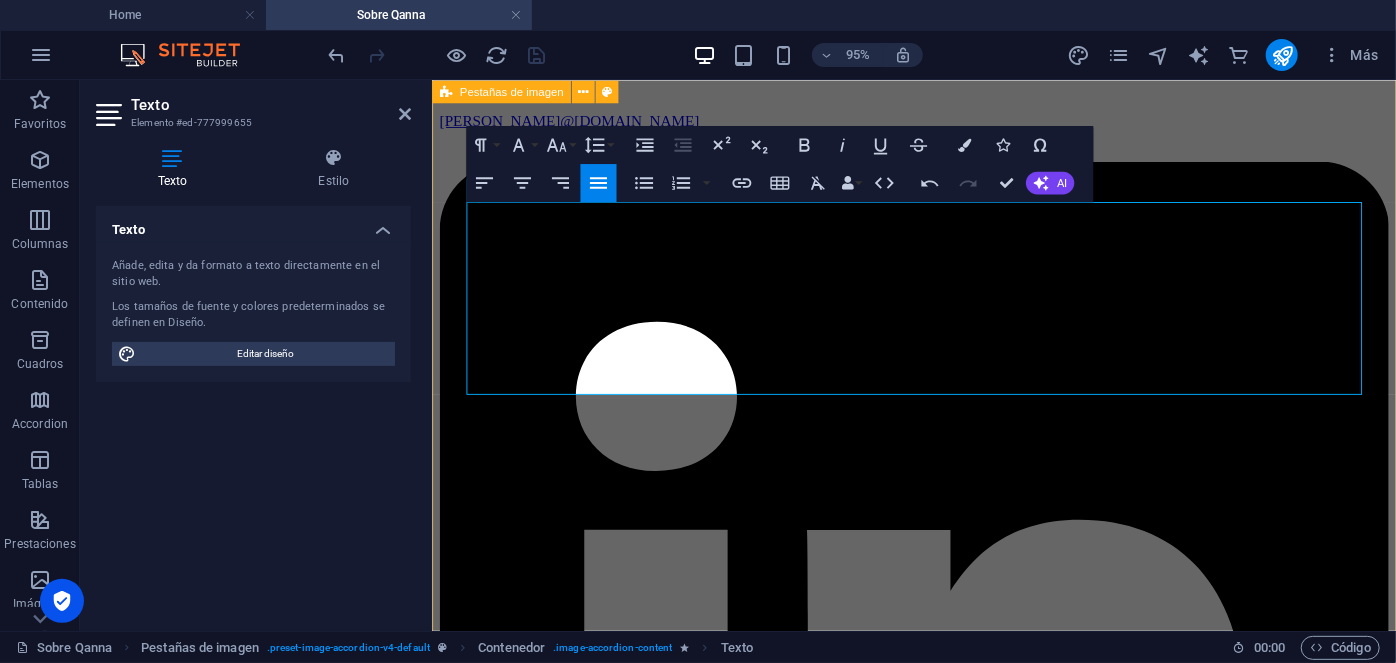 click on "[PERSON_NAME] People Manager [PERSON_NAME] People Manager Con más de 20 años de experiencia en gestión y administración de activos, donde ha dirigido, supervisado y auditado un portafolio diversificado de más de 1.400 propiedades. Impulsando la transparencia y la mejora continua, dirige de manera exitosa la administración de inversiones anuales que superan los $55,6 MM USD. Estudios:  [GEOGRAPHIC_DATA]. Best Productivity Methods. ESADE. Negociación. MIT Professional Education. Transformación digital. INACAP. Ingeniería Industrial. INACAP. Administración de edificios y condominios. UAI. Evaluación y gestión del negocio inmobiliario. Especialidades:  Copropiedad Inmobiliaria Ley 21.442, Subcontratación Ley 20.123, Arriendo y Rentas Ley 18.101 y 21.451, Servicios Generales, Decreto 458 DFL 458 (OGUC), Mercado de Seguros, Sustentabilidad y Eficiencia Energética, Ley 20.448 (MK3), Normas IFRS, Asset & Property Management. Contacto [PERSON_NAME][EMAIL_ADDRESS][DOMAIN_NAME] [PERSON_NAME] Project Manager   Estudios:" at bounding box center [938, 8977] 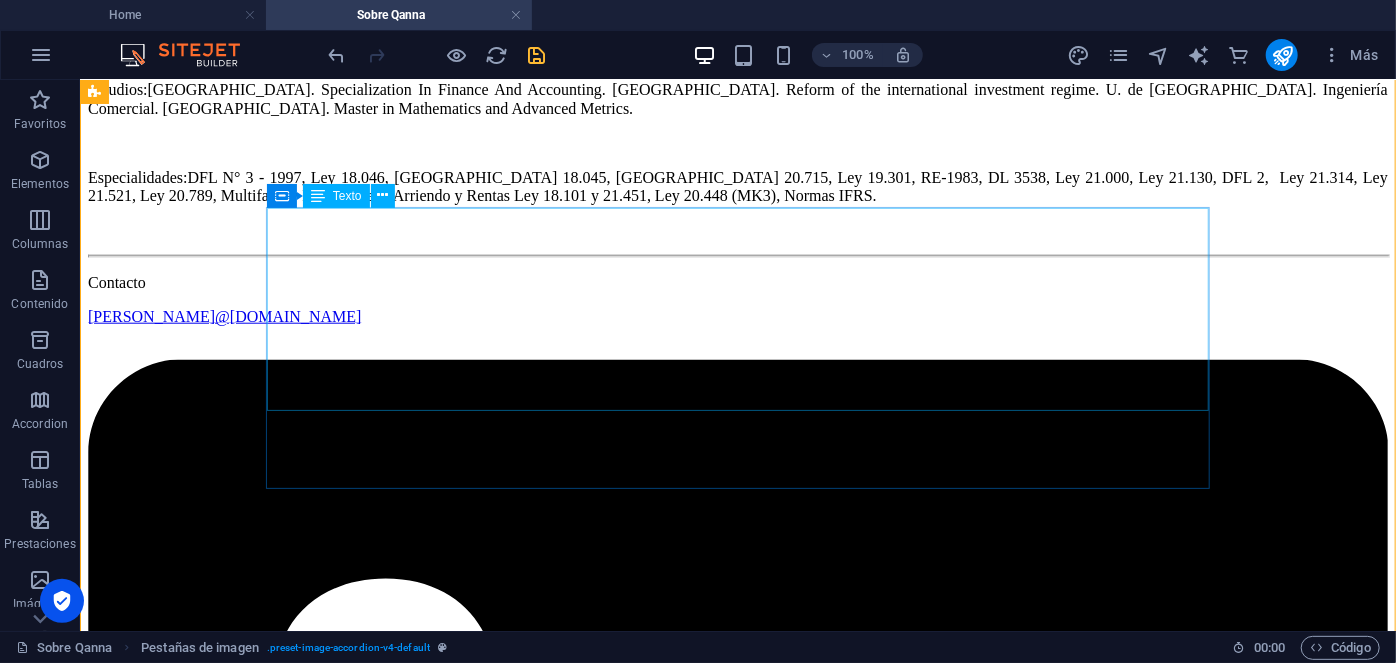 click on "[PERSON_NAME]                                                                        Investment Manager Con más de 10 años de experiencia en gestión y administración de activos, donde ha dirigido un portafolio diversificado de edificios de oficinas, condominios, centros comerciales, arriendos y servicios generales.  Estudios: UMAG, Ingeniería Comercial.  UMAG, Ingeniería en administración de empresas. ESADE, Finanzas e inversiones globales. UC, Inversiones. MIT, Inversiones inmobiliarias comerciales.  [GEOGRAPHIC_DATA] , Inversiones sostenibles.  [GEOGRAPHIC_DATA] , Inversiones alternativas. Especialidades:  Copropiedad Inmobiliaria Ley 21.442, Subcontratación Ley 20.123, Arriendo y Rentas Ley 18.101 y 21.451, Servicios Generales, Mercado de Seguros, Sustentabilidad y Eficiencia Energética." at bounding box center [737, 11213] 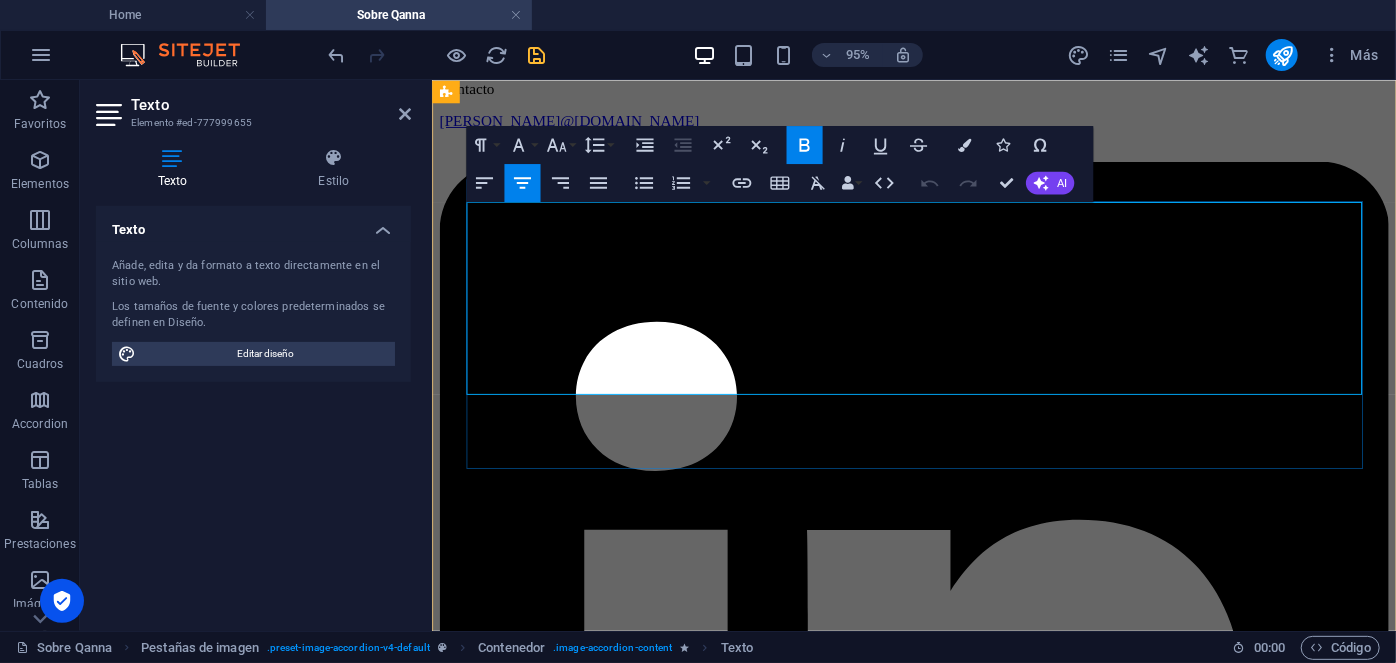 click at bounding box center (938, 9724) 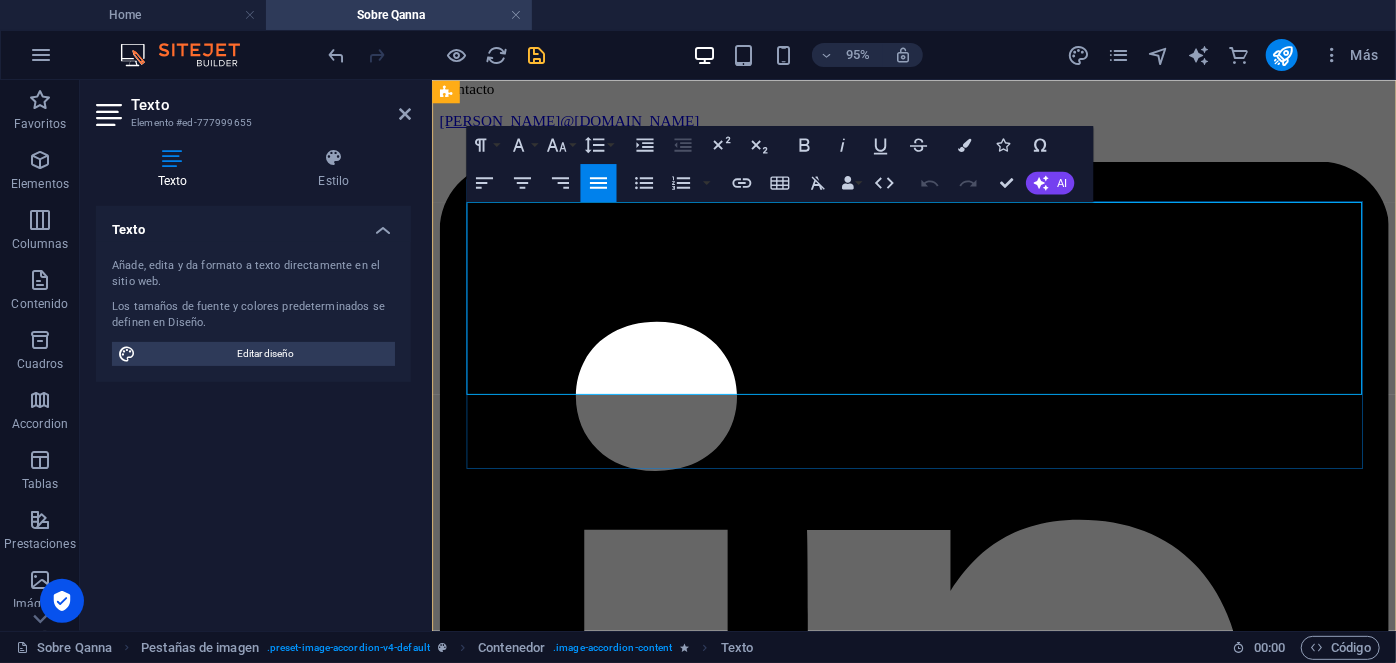 click on "Copropiedad Inmobiliaria Ley 21.442, Subcontratación Ley 20.123, Arriendo y Rentas Ley 18.101 y 21.451, Servicios Generales, Mercado de Seguros, Sustentabilidad y Eficiencia Energética." at bounding box center [938, 9767] 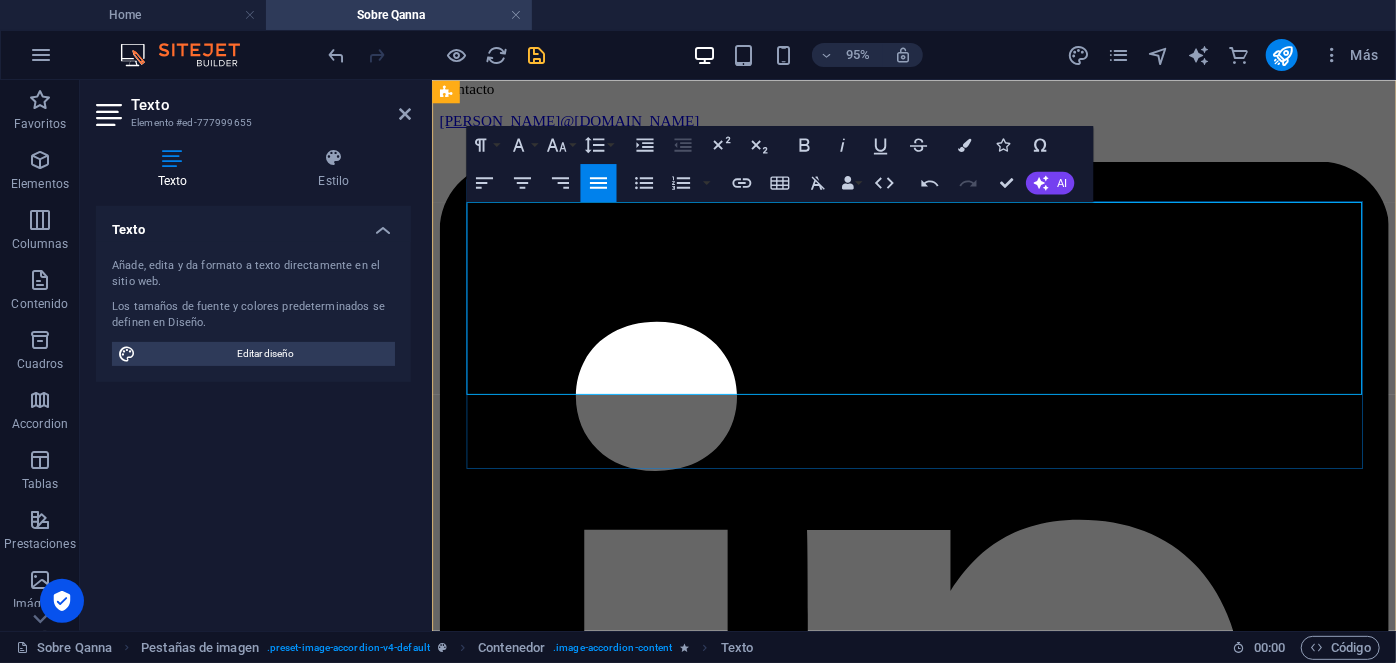 drag, startPoint x: 998, startPoint y: 399, endPoint x: 701, endPoint y: 375, distance: 297.9681 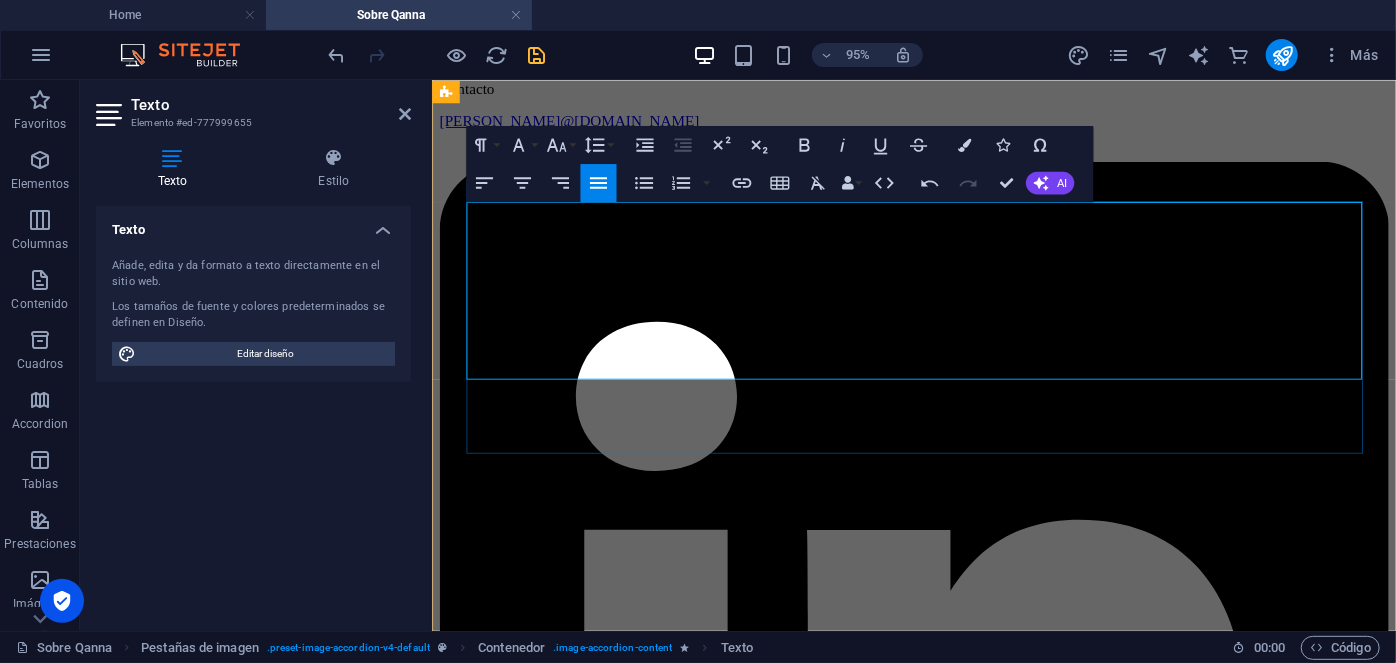 drag, startPoint x: 711, startPoint y: 375, endPoint x: 569, endPoint y: 375, distance: 142 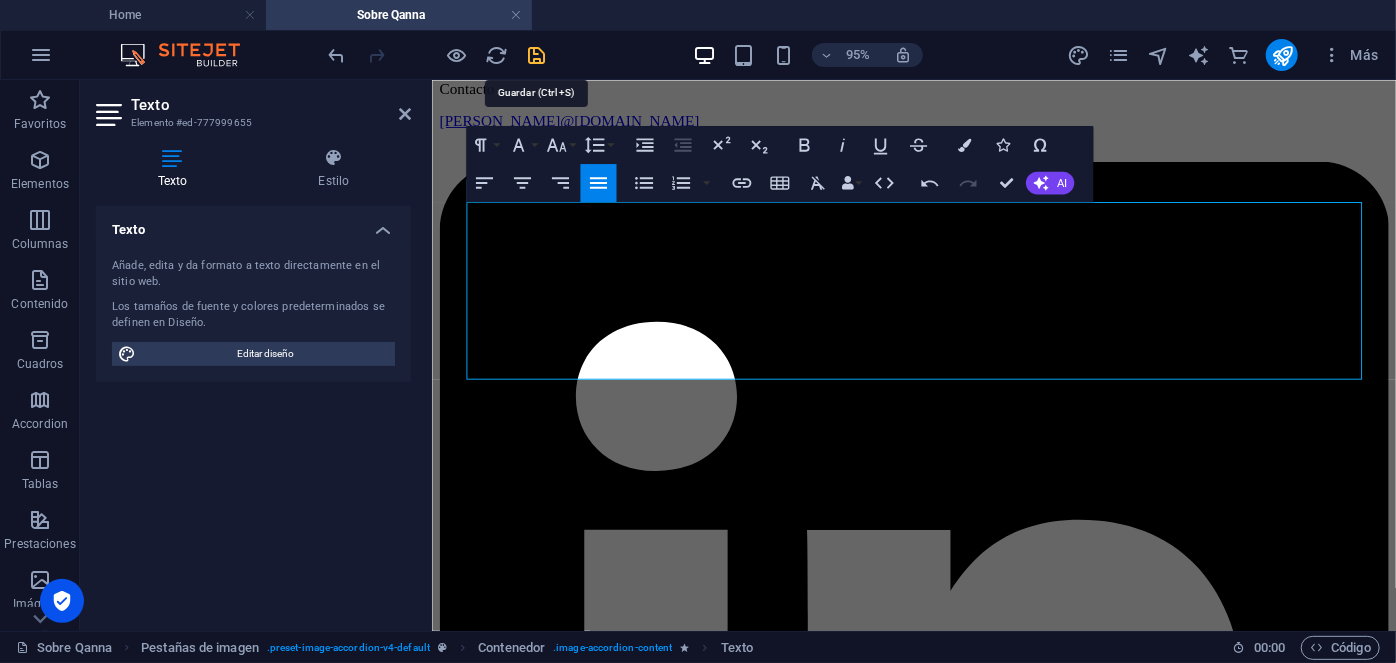 click at bounding box center [537, 55] 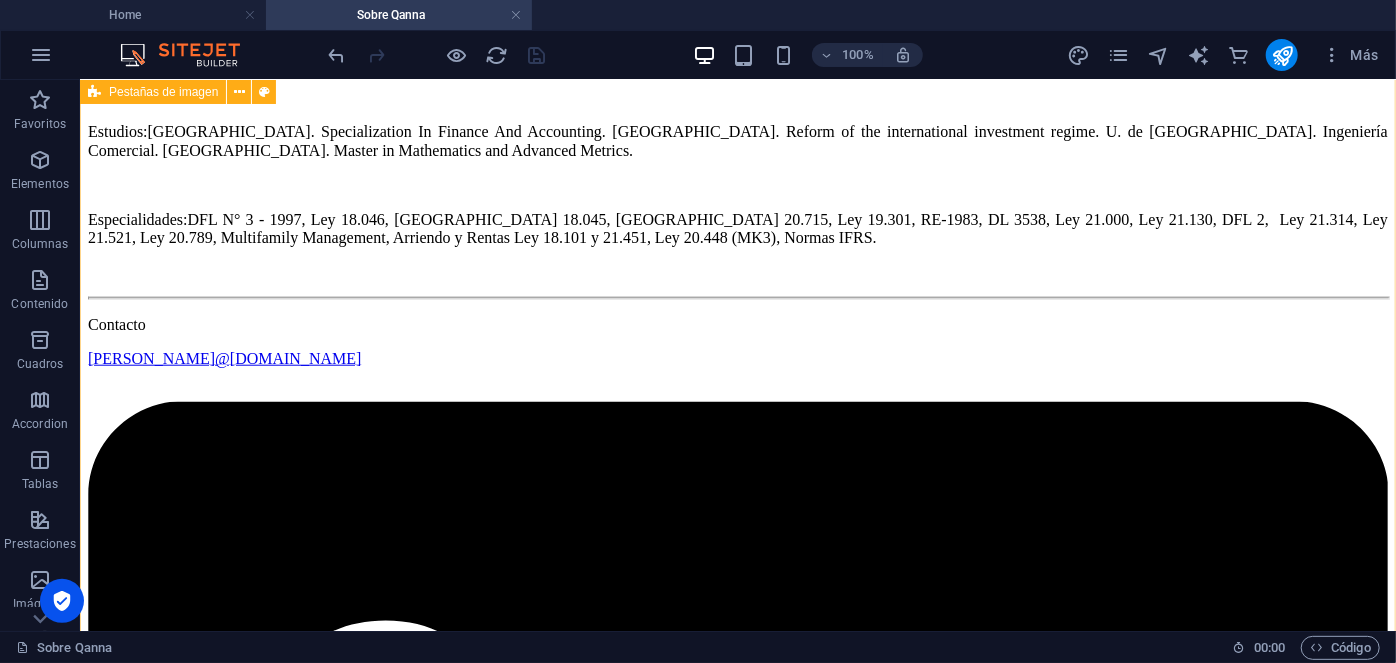 scroll, scrollTop: 4743, scrollLeft: 0, axis: vertical 